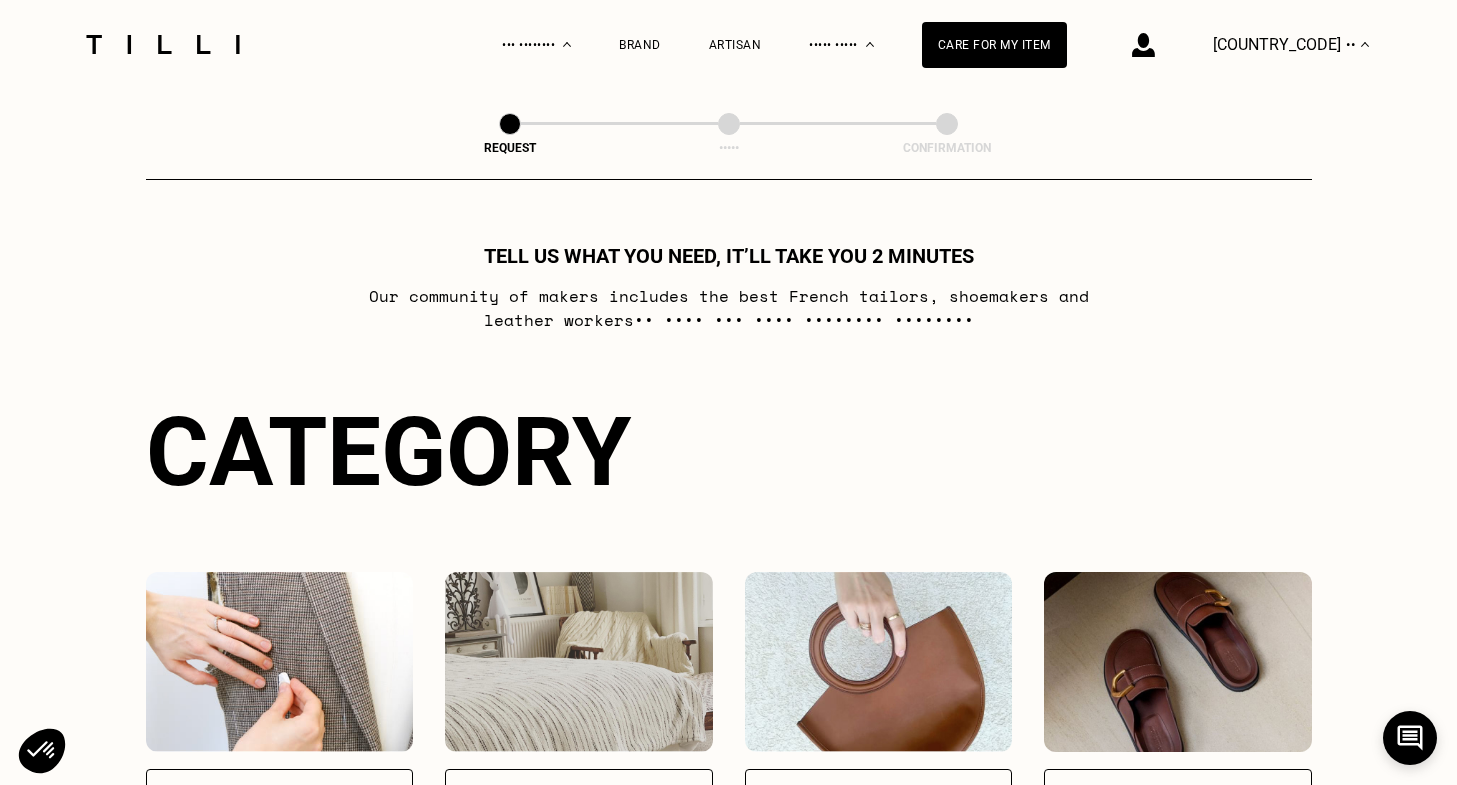 scroll, scrollTop: 0, scrollLeft: 0, axis: both 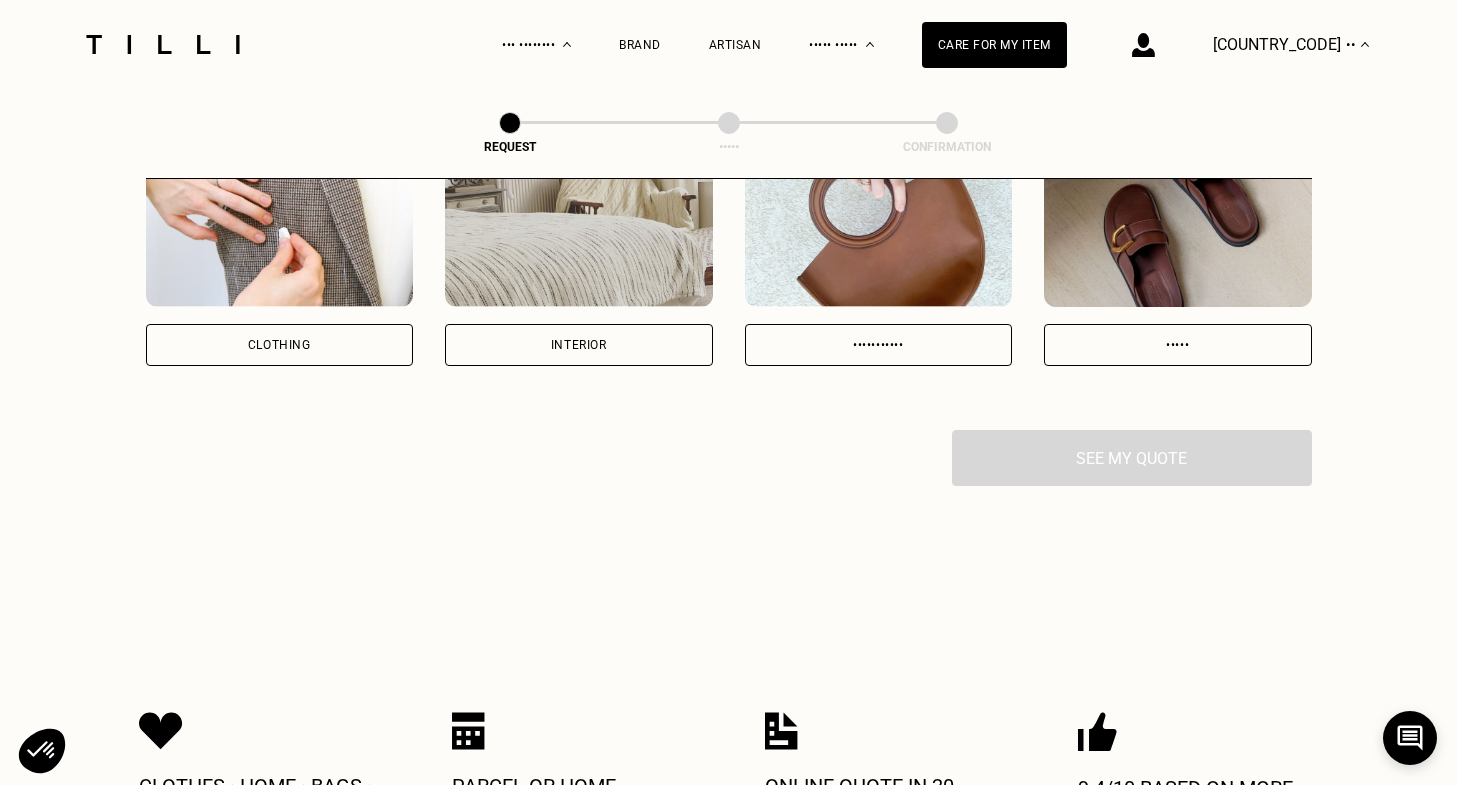 click on "Clothing" at bounding box center [280, 345] 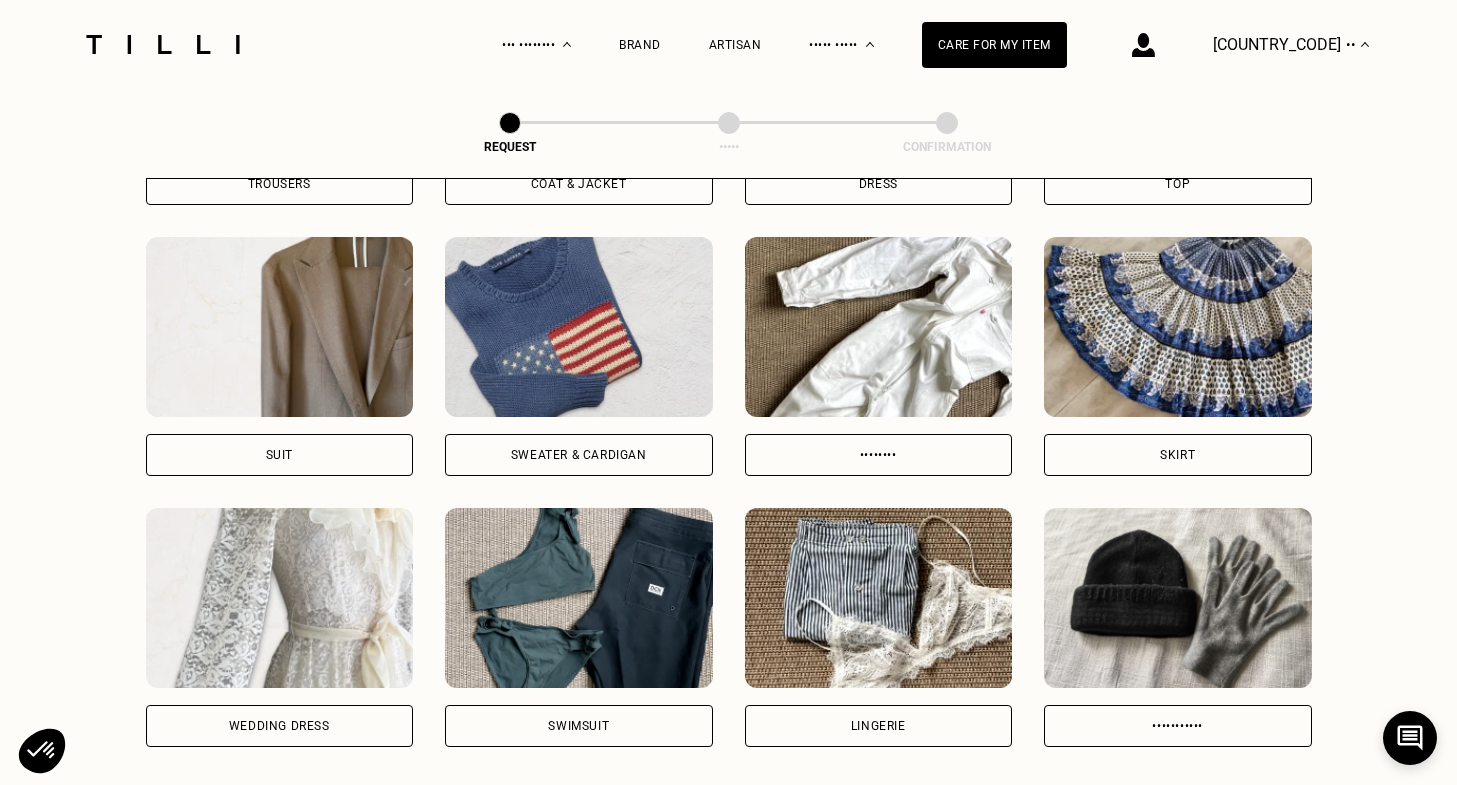 scroll, scrollTop: 1163, scrollLeft: 0, axis: vertical 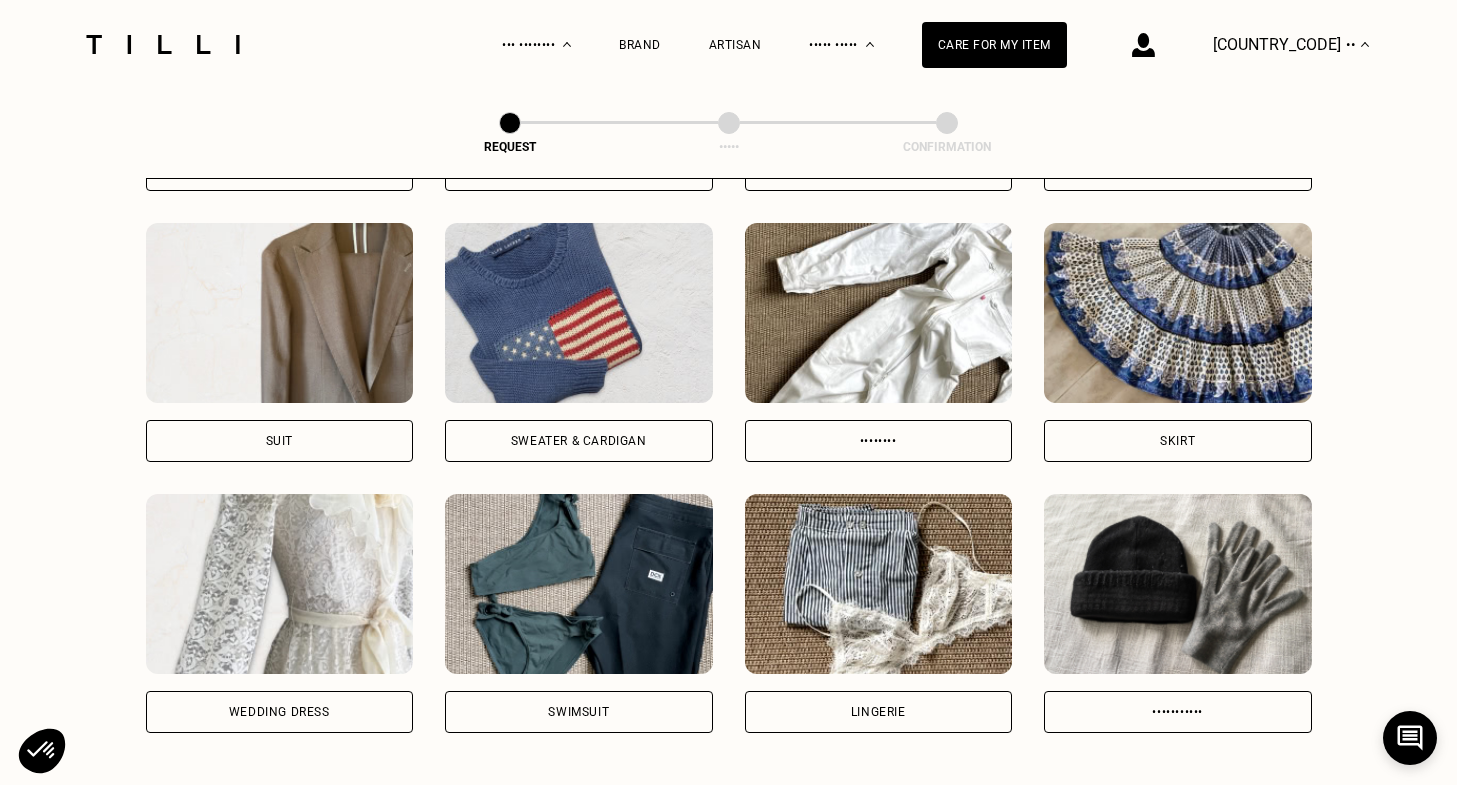 click at bounding box center (280, 584) 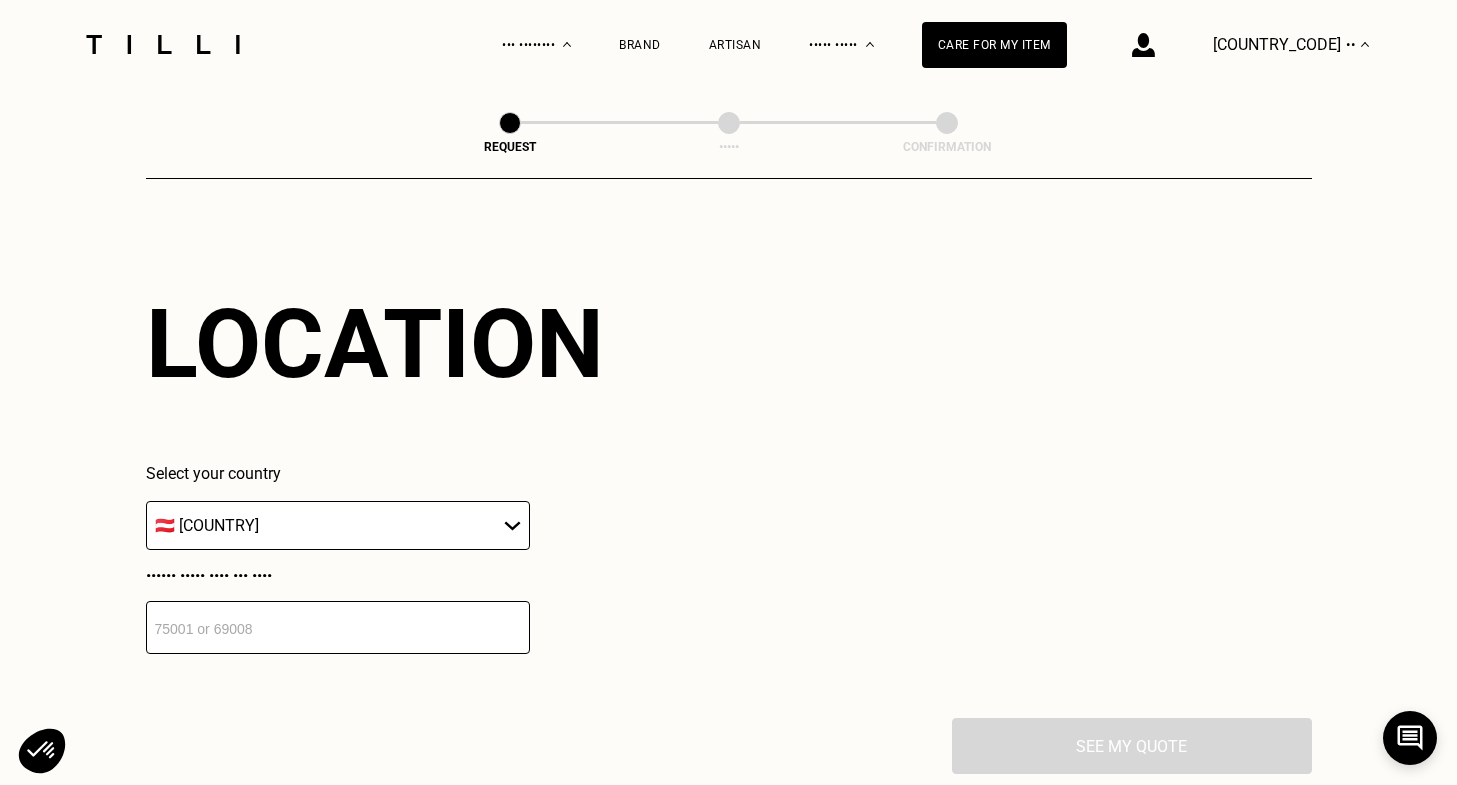 scroll, scrollTop: 1736, scrollLeft: 0, axis: vertical 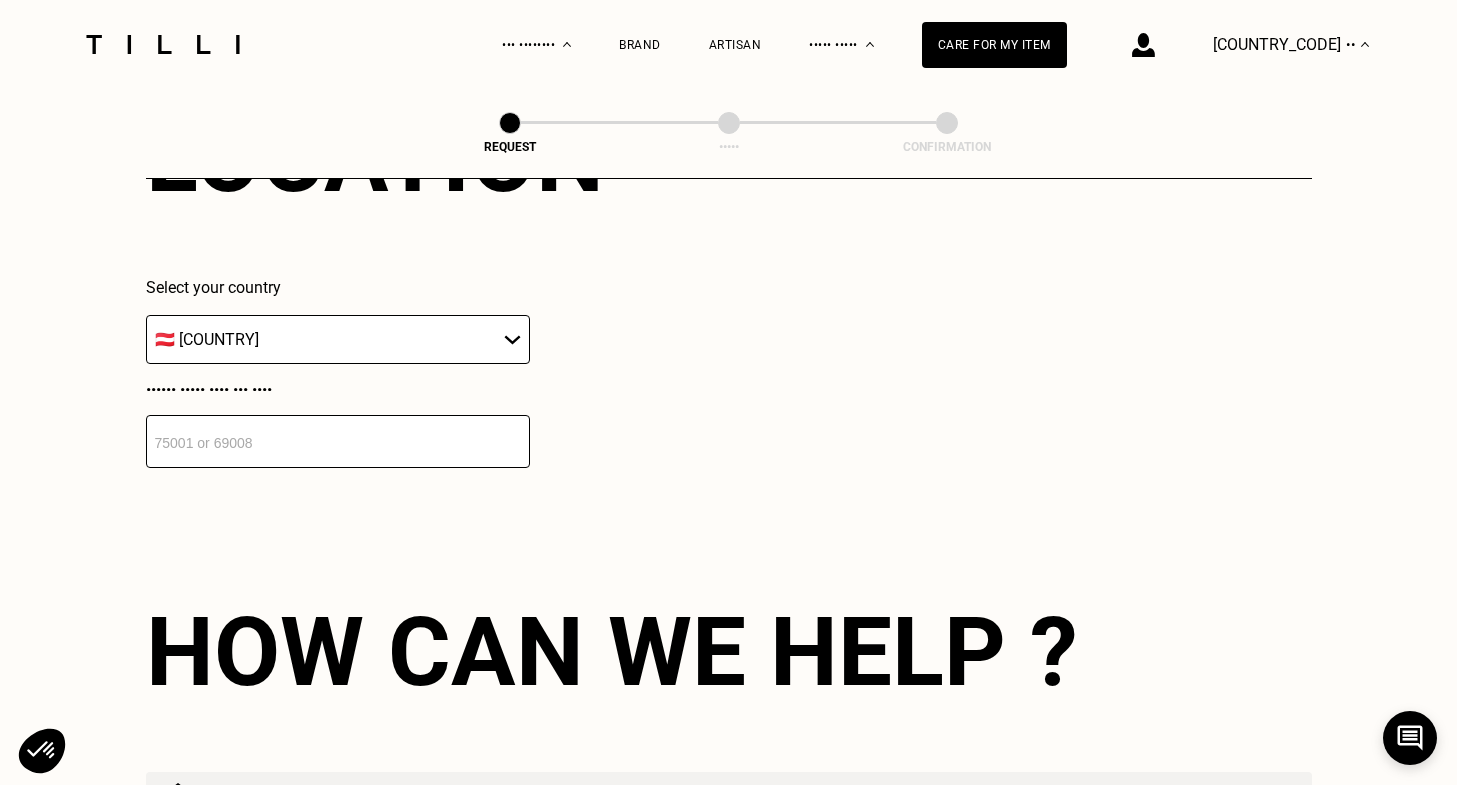 click on "••• ••• •• •••• • •••• •••• • • ••••• ••••••• •••• •••• •• •••• •••• ••• •••• ••••• •••• •••••••• •• •••• •••••••••••• ••••• •••••• ••••••••• •••••••" at bounding box center [729, 781] 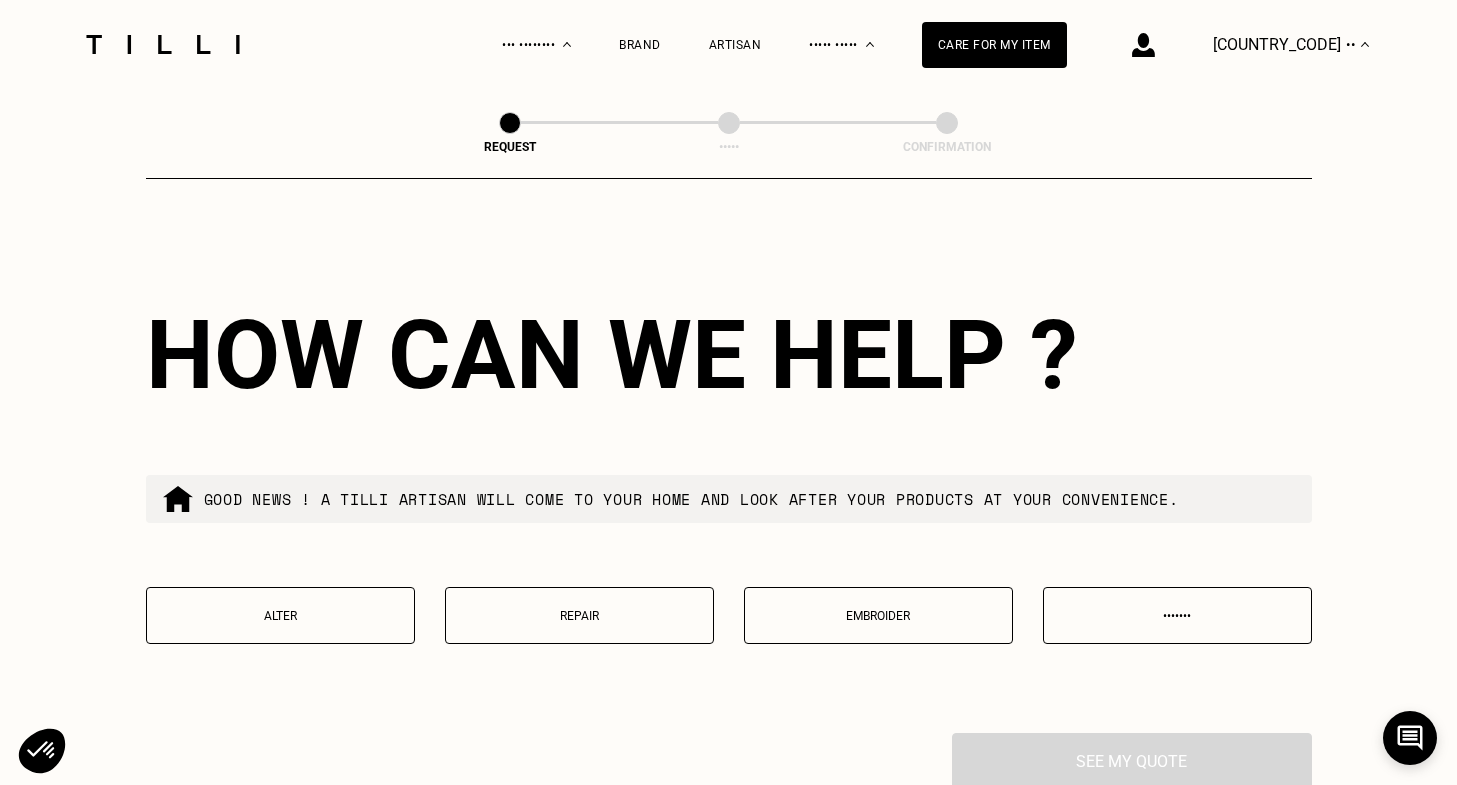 scroll, scrollTop: 2230, scrollLeft: 0, axis: vertical 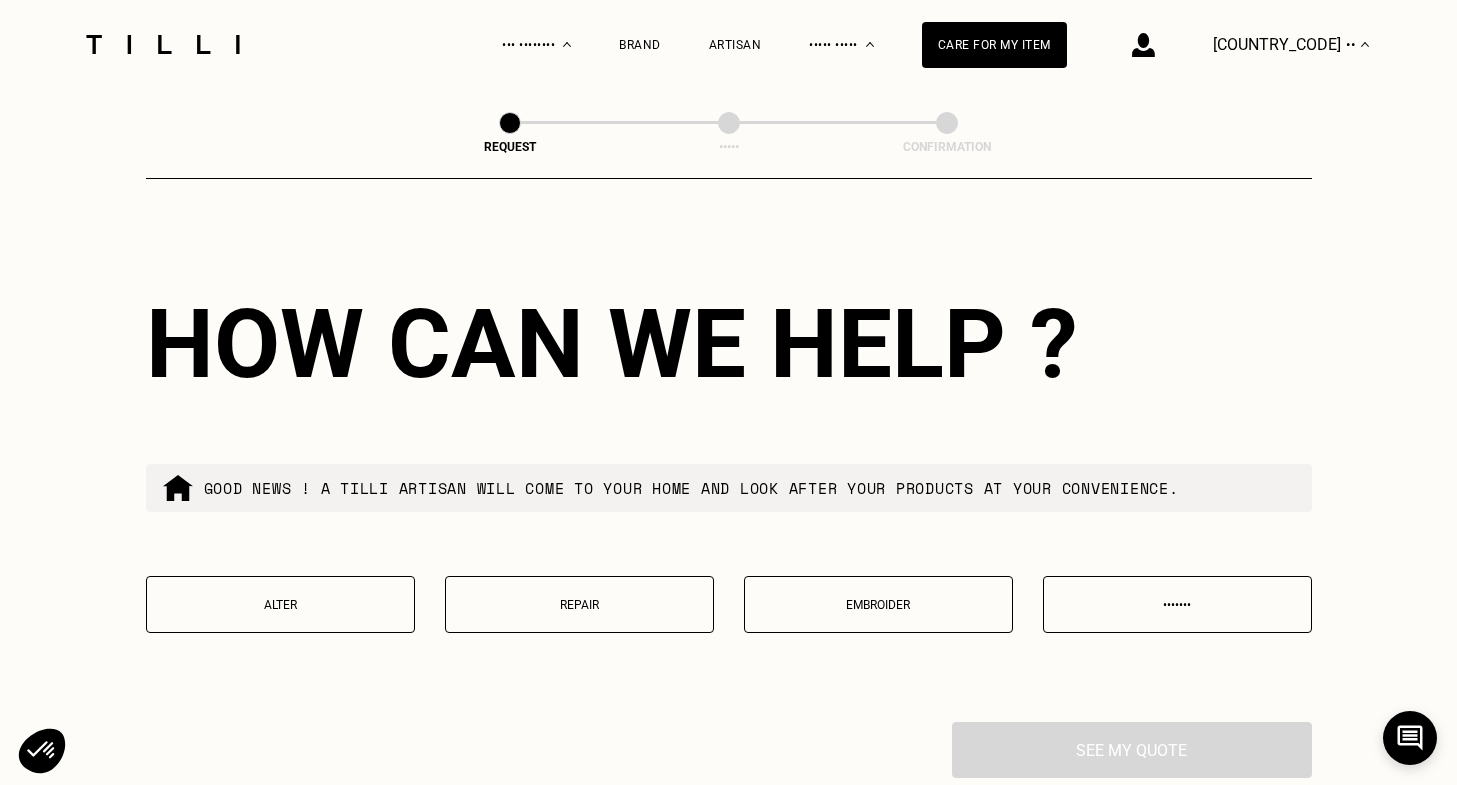 click on "Alter" at bounding box center (280, 605) 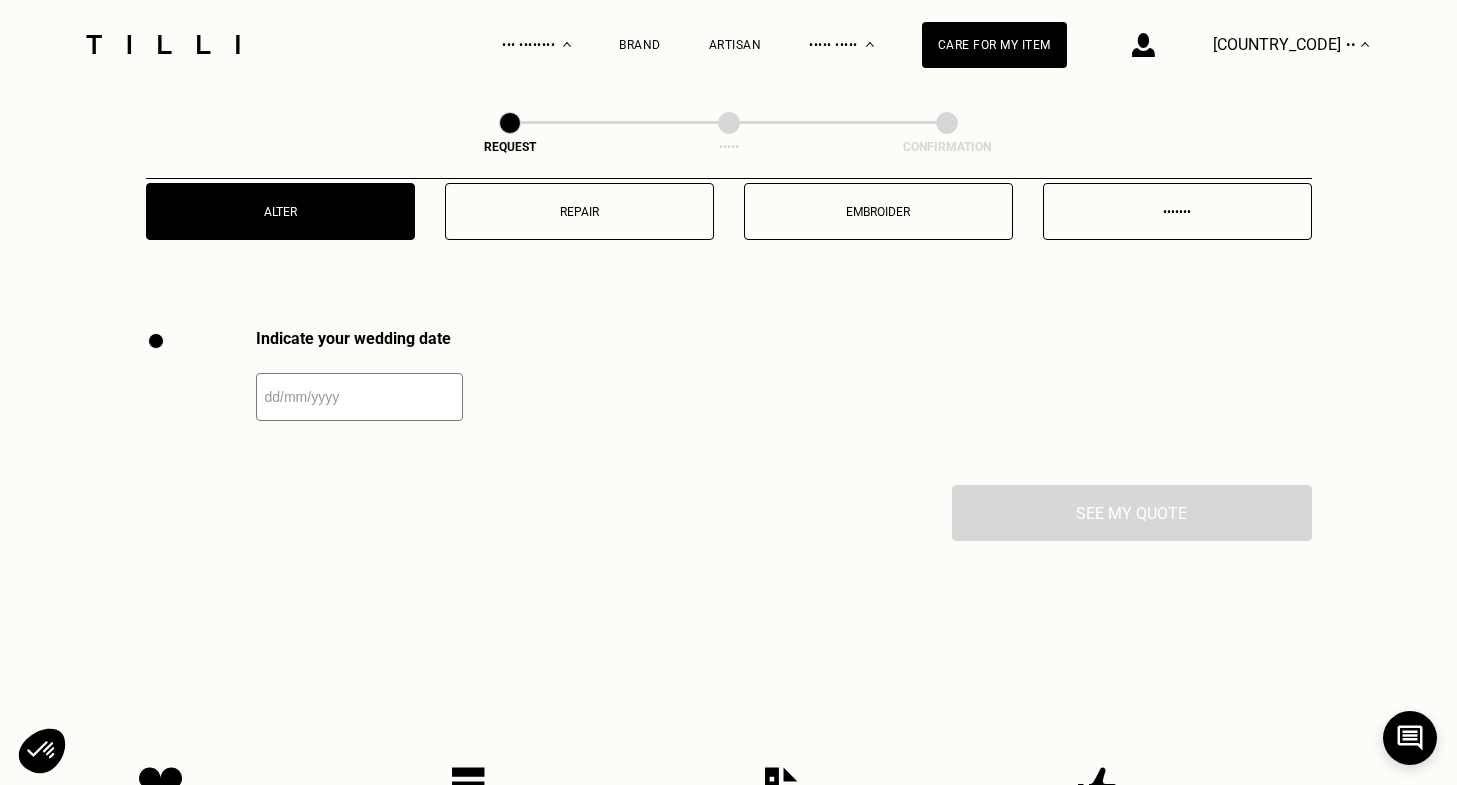 scroll, scrollTop: 2560, scrollLeft: 0, axis: vertical 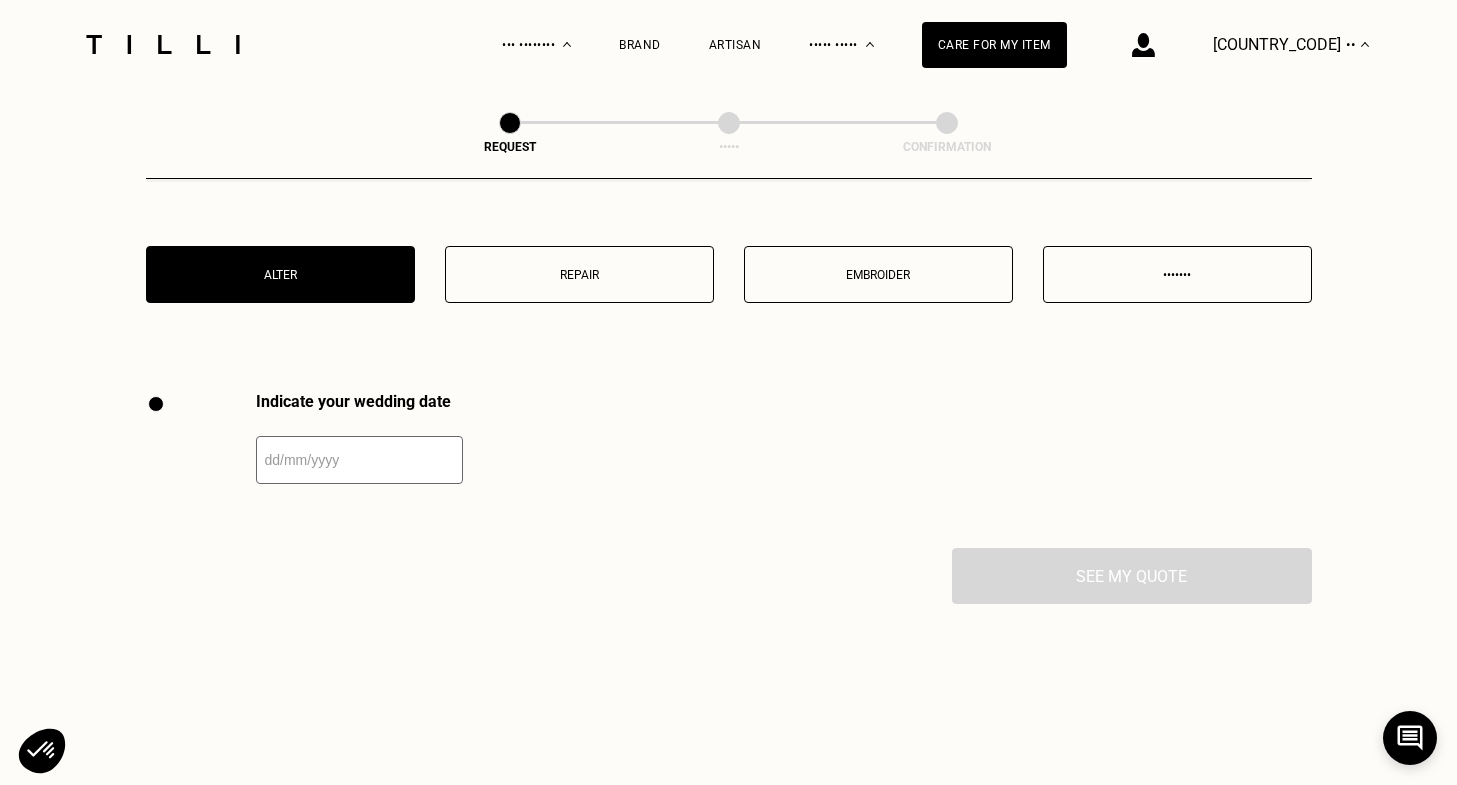 click at bounding box center [359, 460] 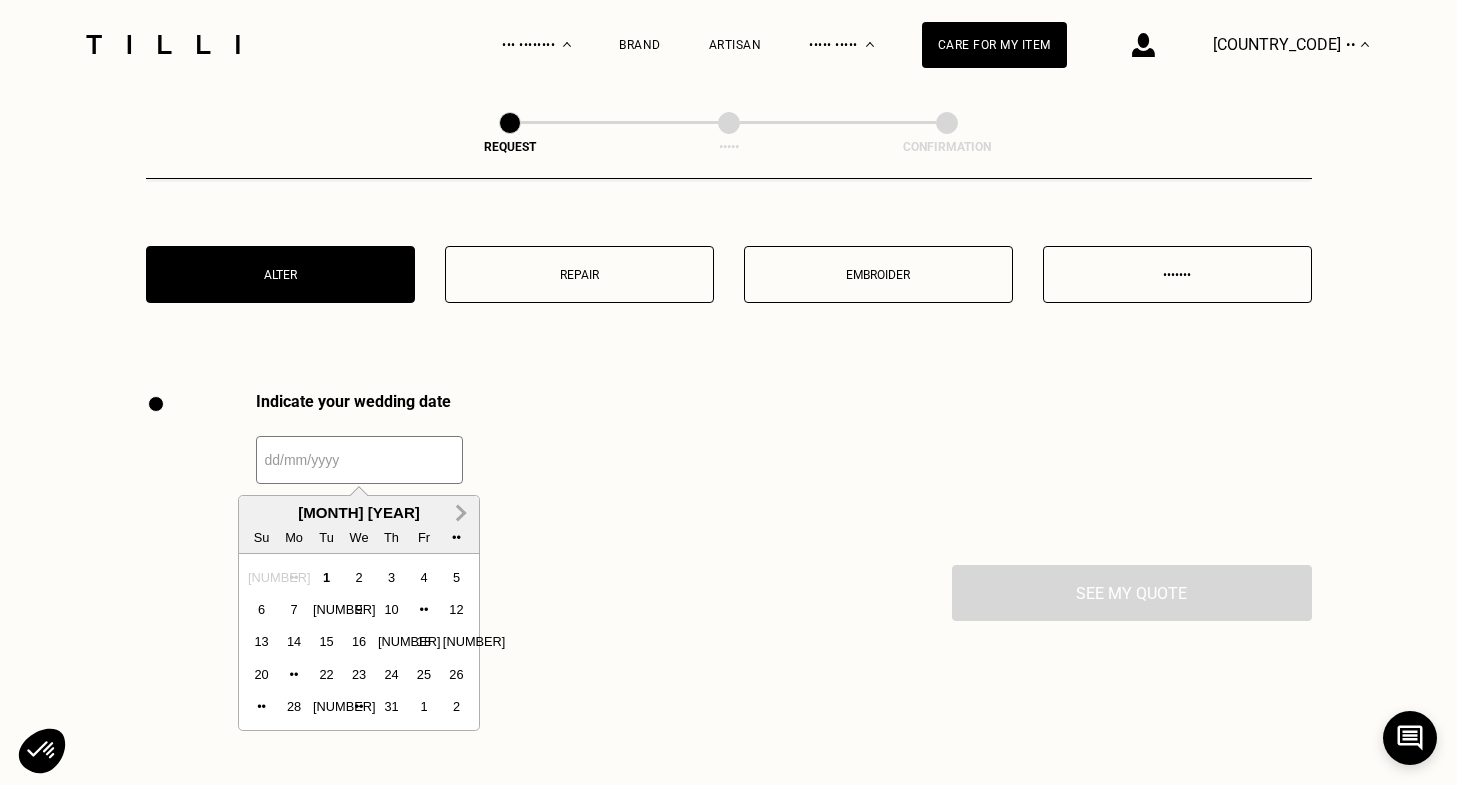 click on "•••• •••••" at bounding box center [459, 513] 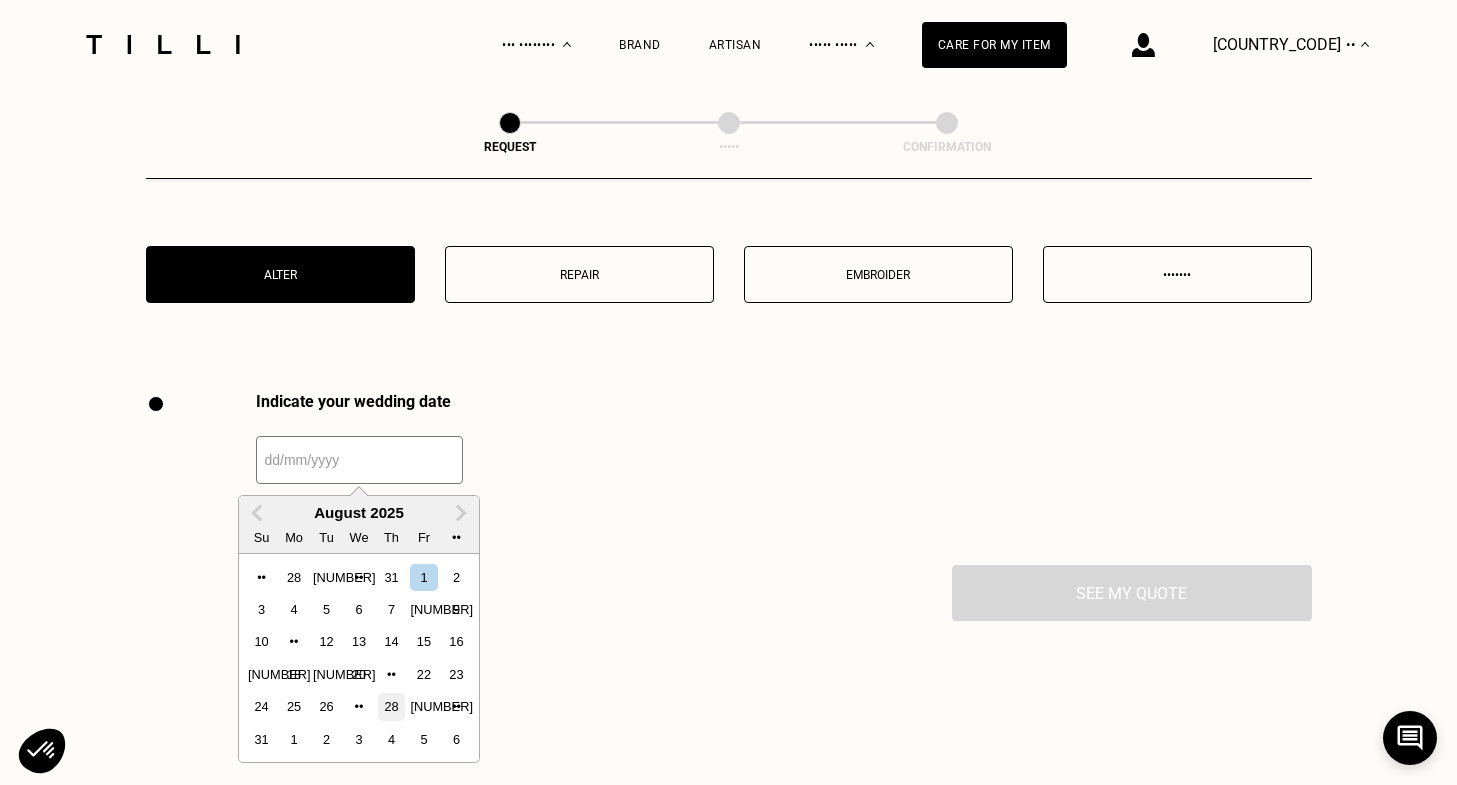 click on "28" at bounding box center (391, 706) 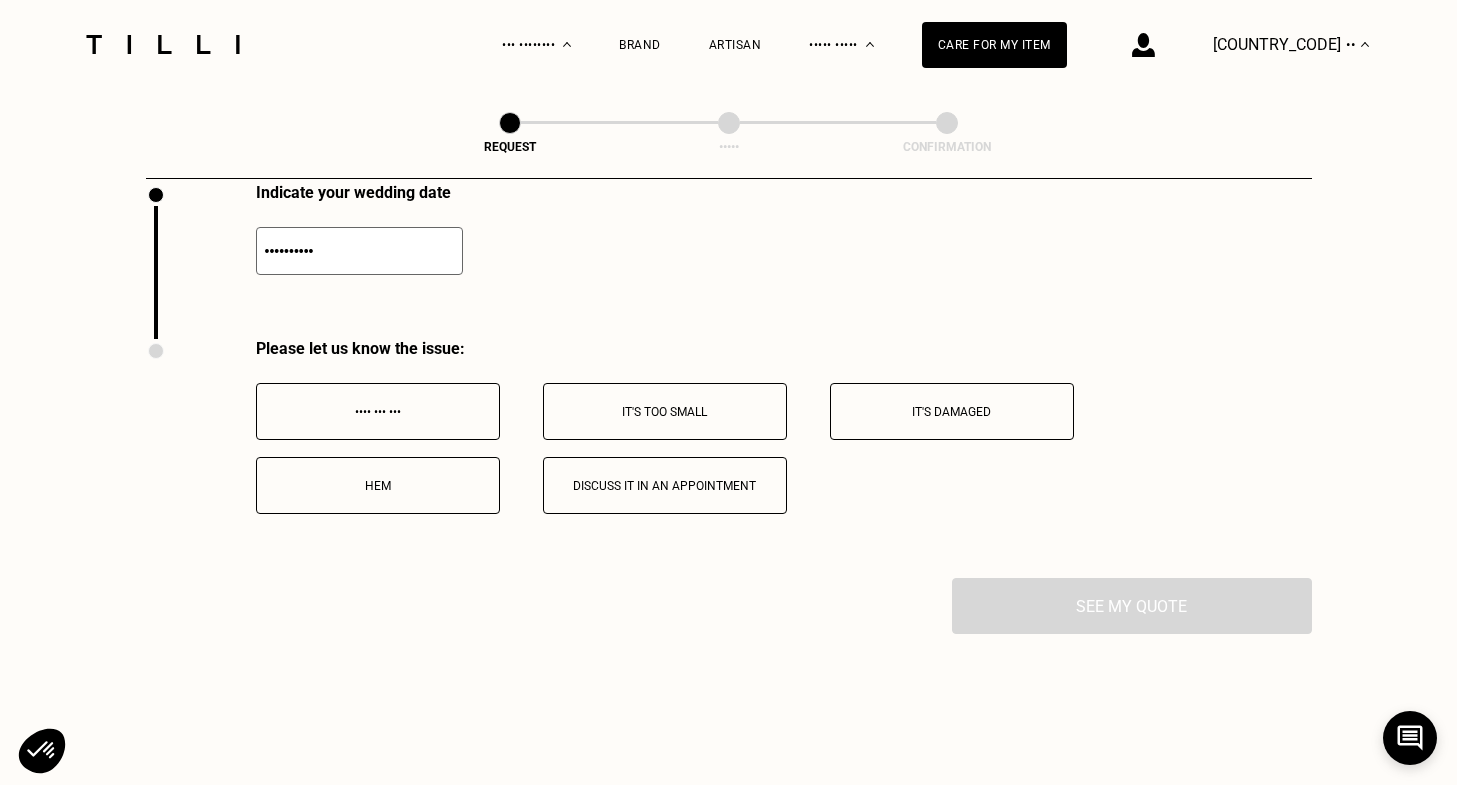 scroll, scrollTop: 2791, scrollLeft: 0, axis: vertical 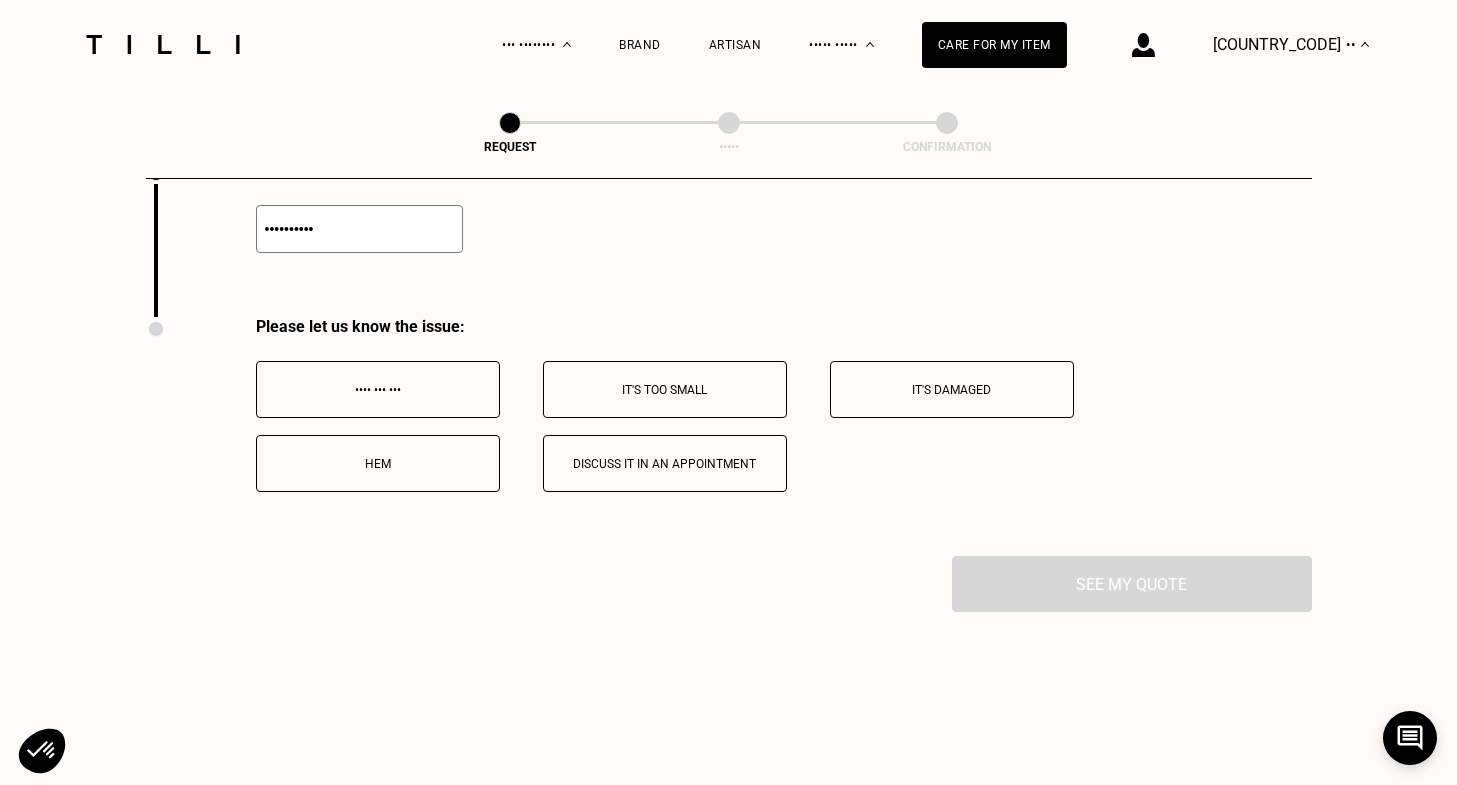 click on "•••• ••• •••" at bounding box center [378, 390] 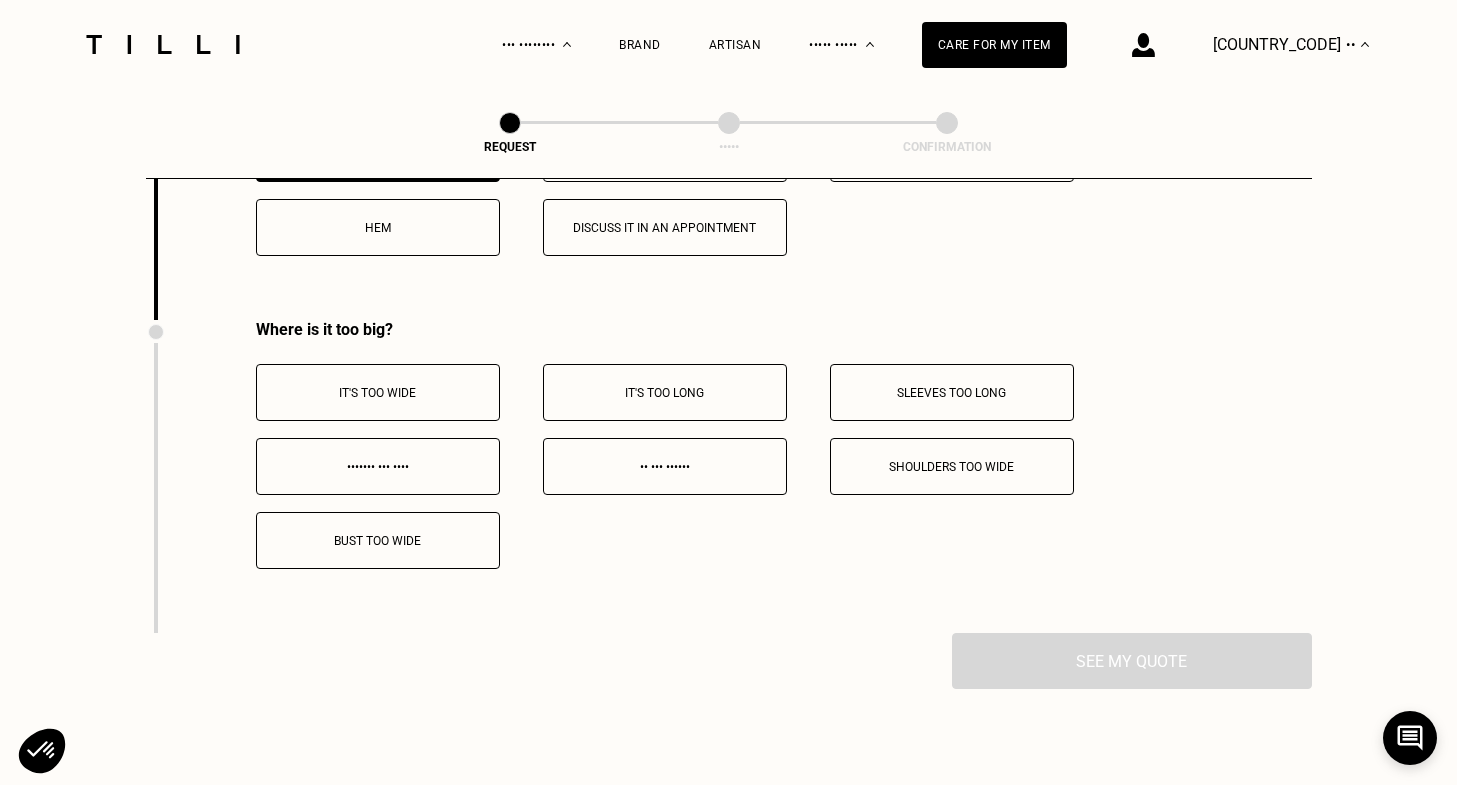 scroll, scrollTop: 3019, scrollLeft: 0, axis: vertical 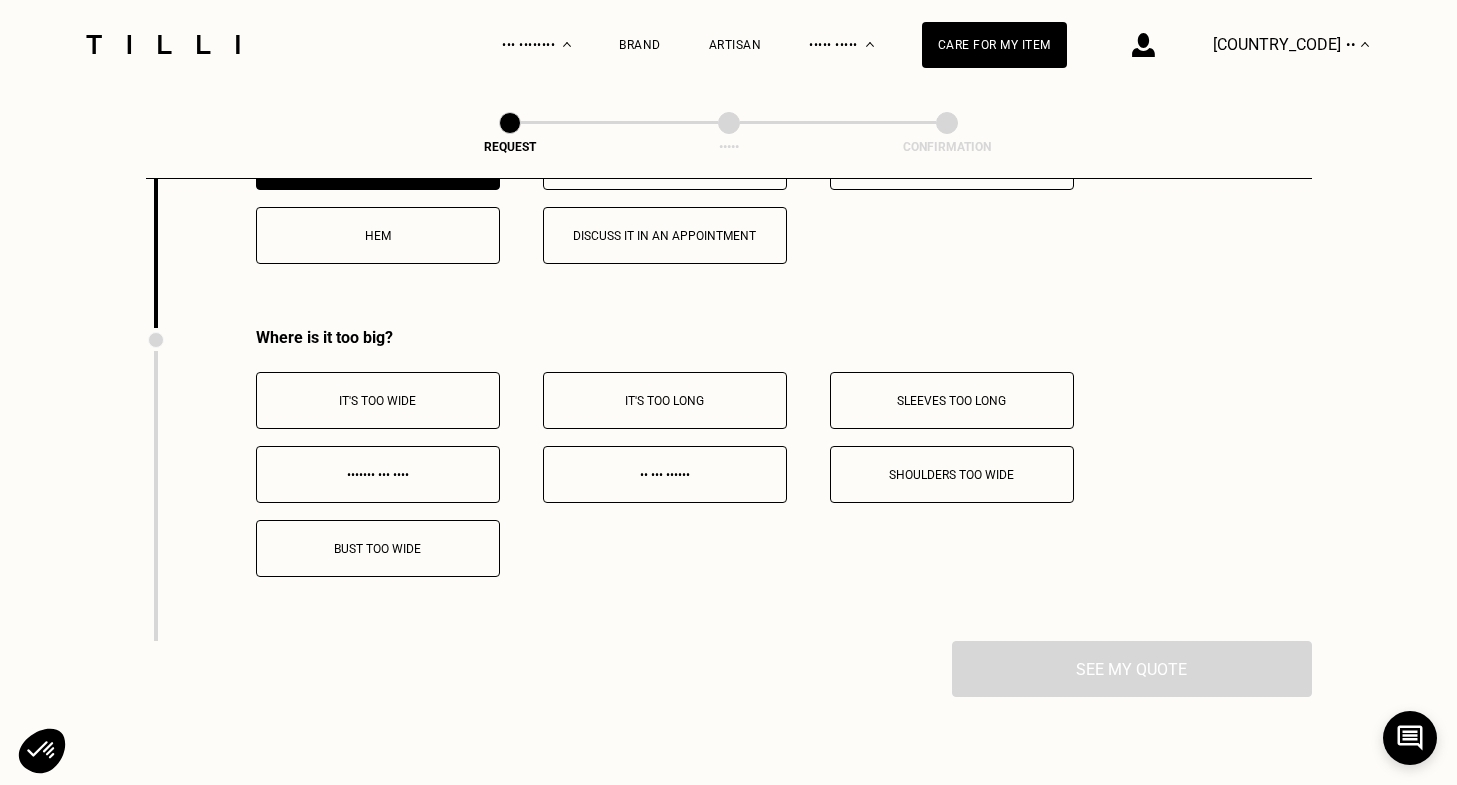 click on "Hem" at bounding box center (665, 162) 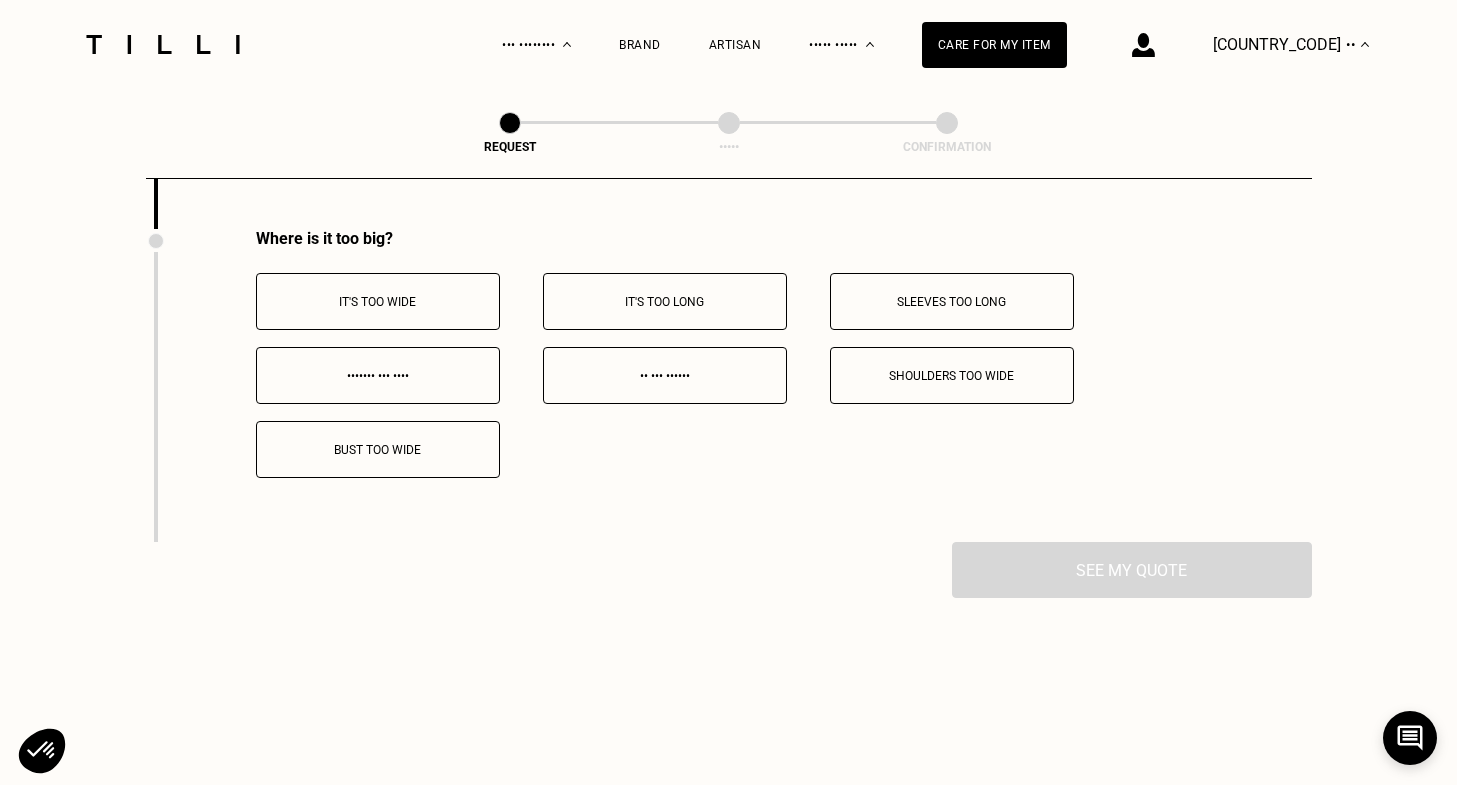 scroll, scrollTop: 3124, scrollLeft: 0, axis: vertical 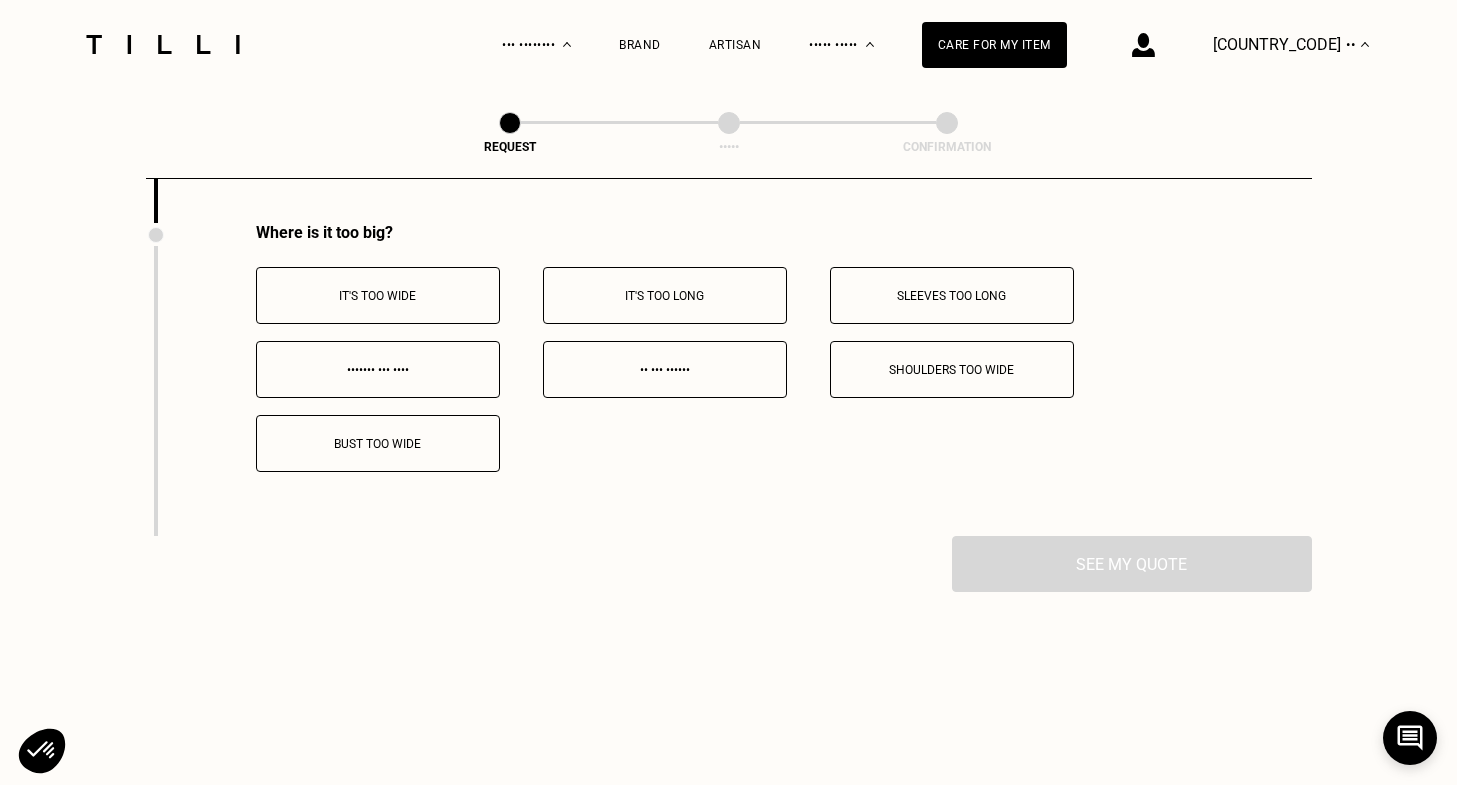 click on "It's too long" at bounding box center [378, 295] 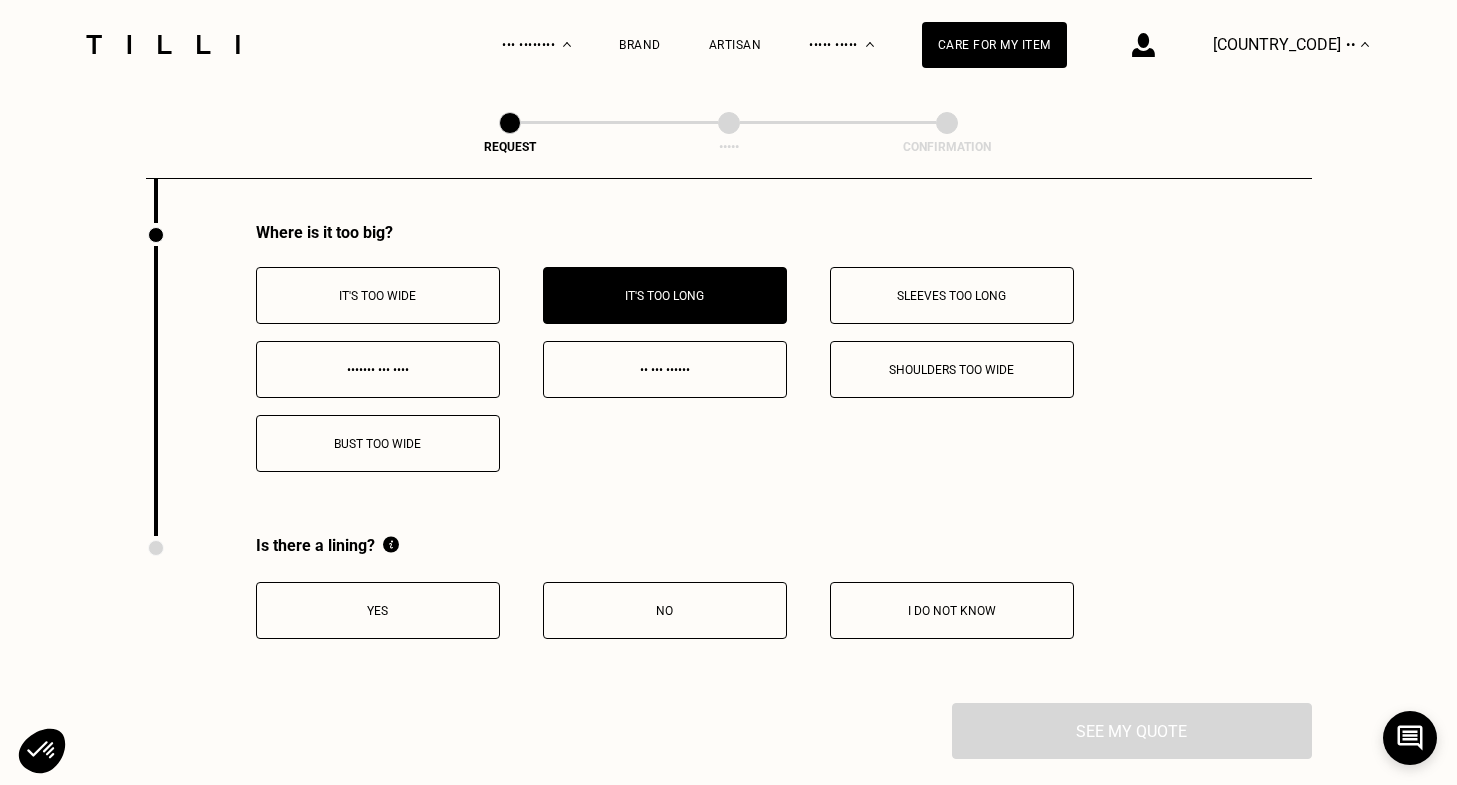 click on "It's too wide" at bounding box center (378, 296) 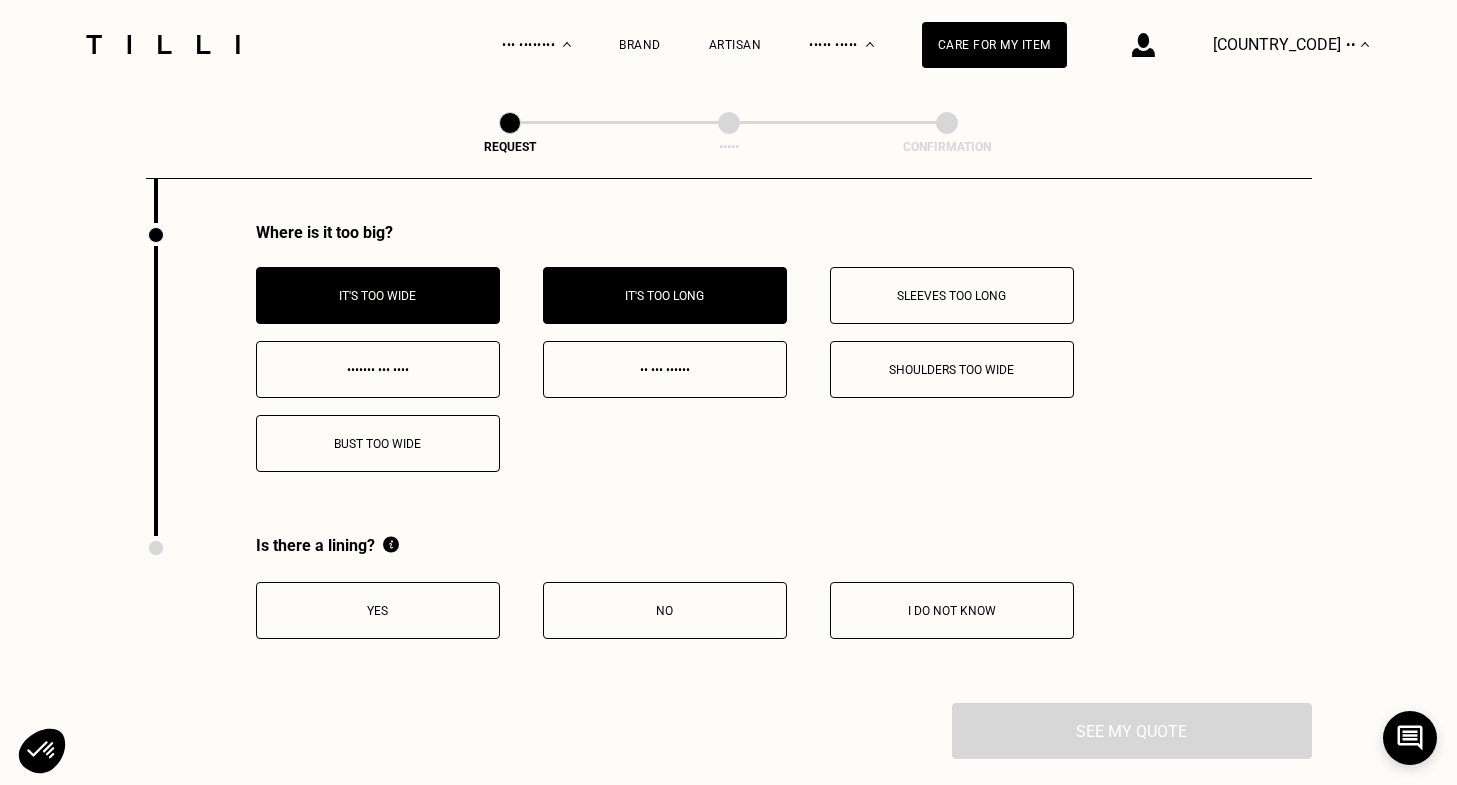 click on "Bust too wide" at bounding box center (952, 295) 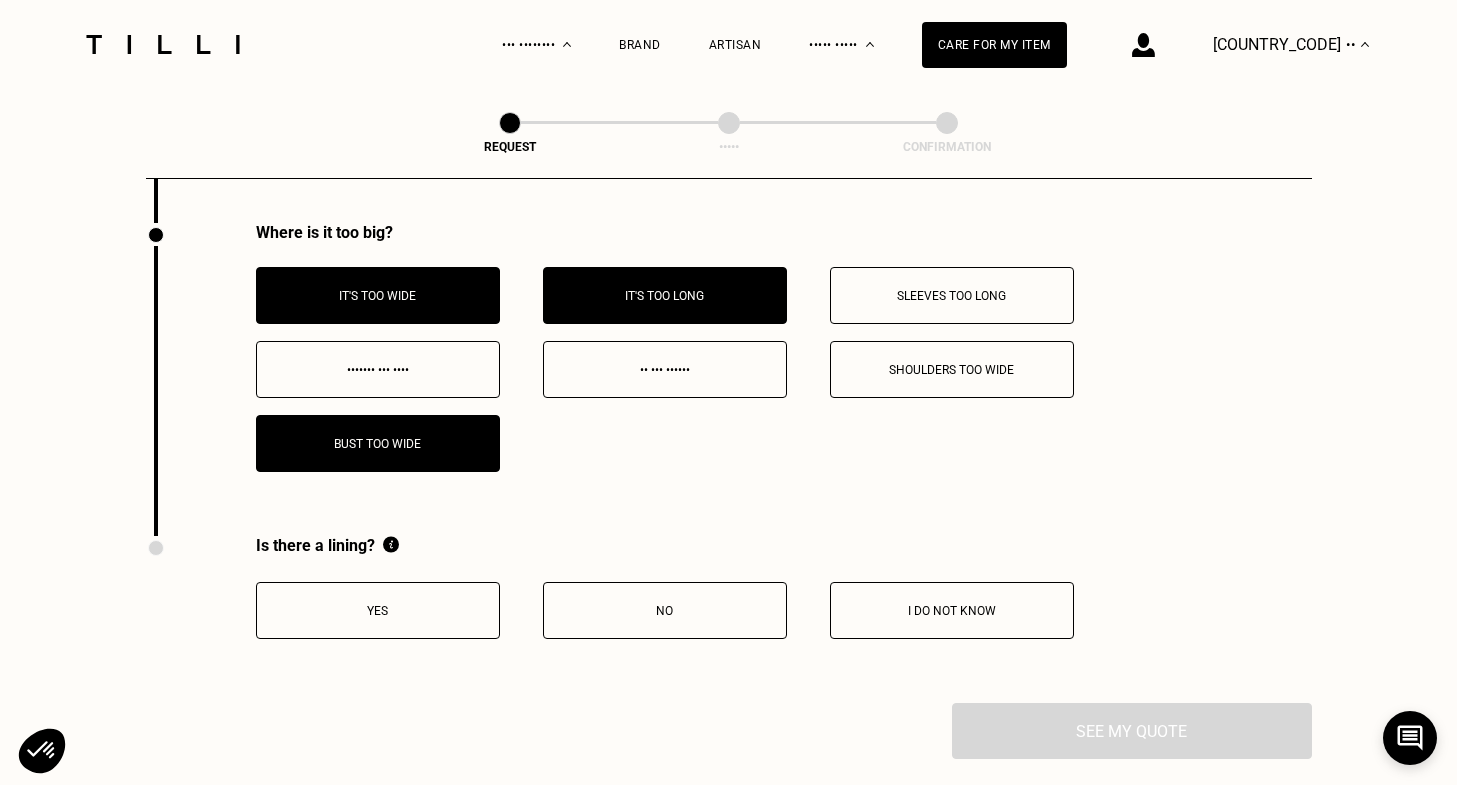 click on "Yes" at bounding box center [952, 295] 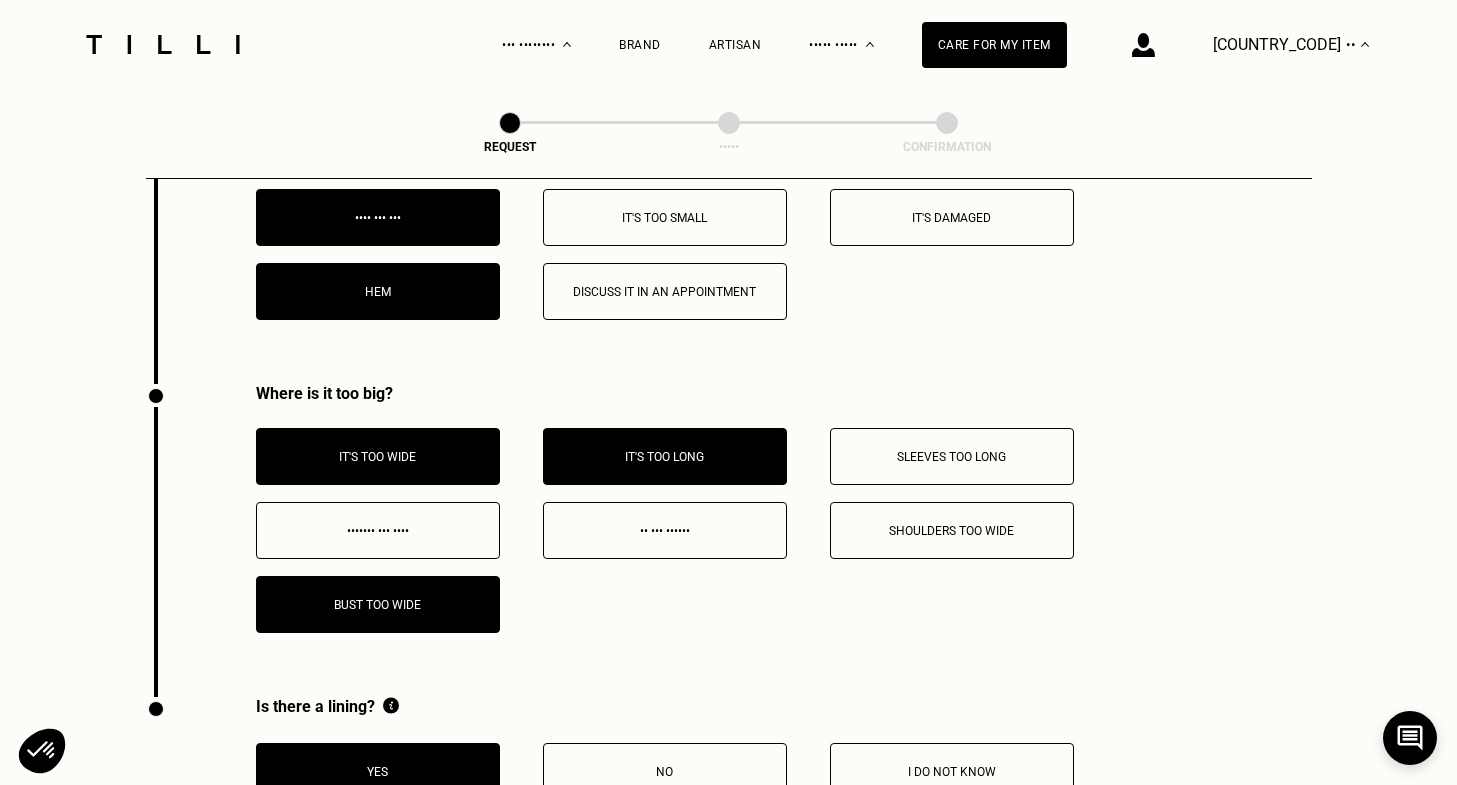 scroll, scrollTop: 2793, scrollLeft: 0, axis: vertical 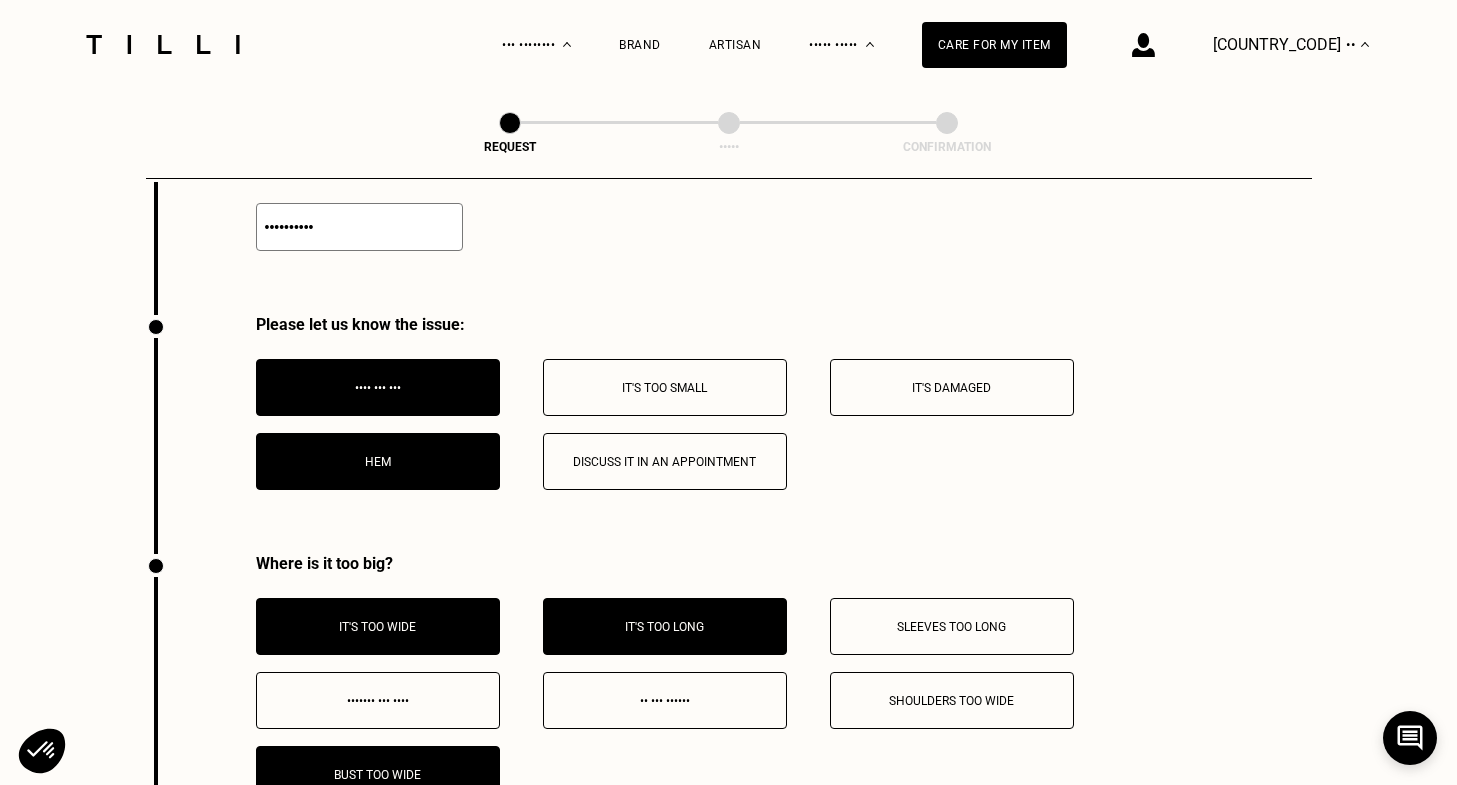 click on "Discuss it in an appointment" at bounding box center [665, 461] 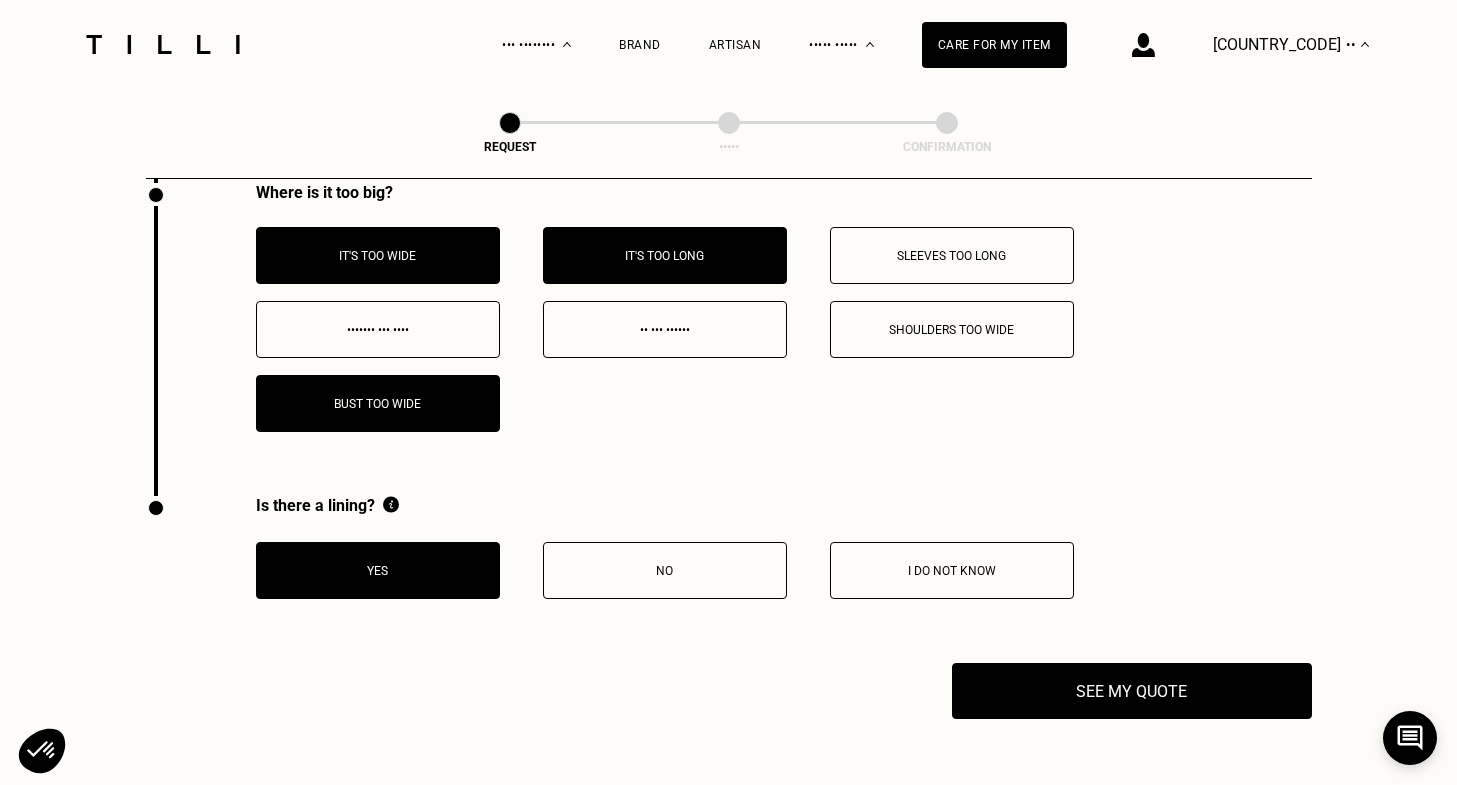 scroll, scrollTop: 3341, scrollLeft: 0, axis: vertical 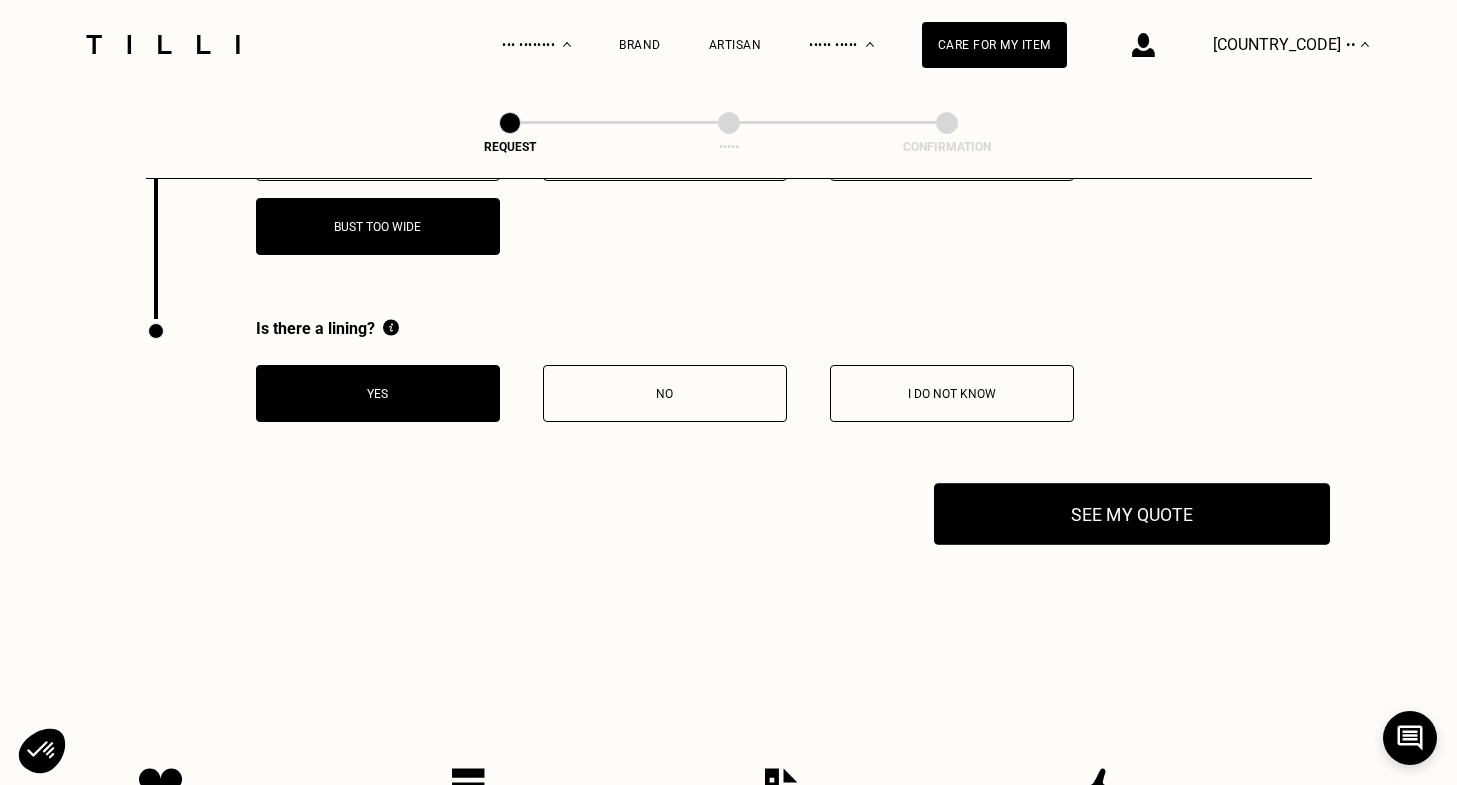 click on "See my quote" at bounding box center [1132, 514] 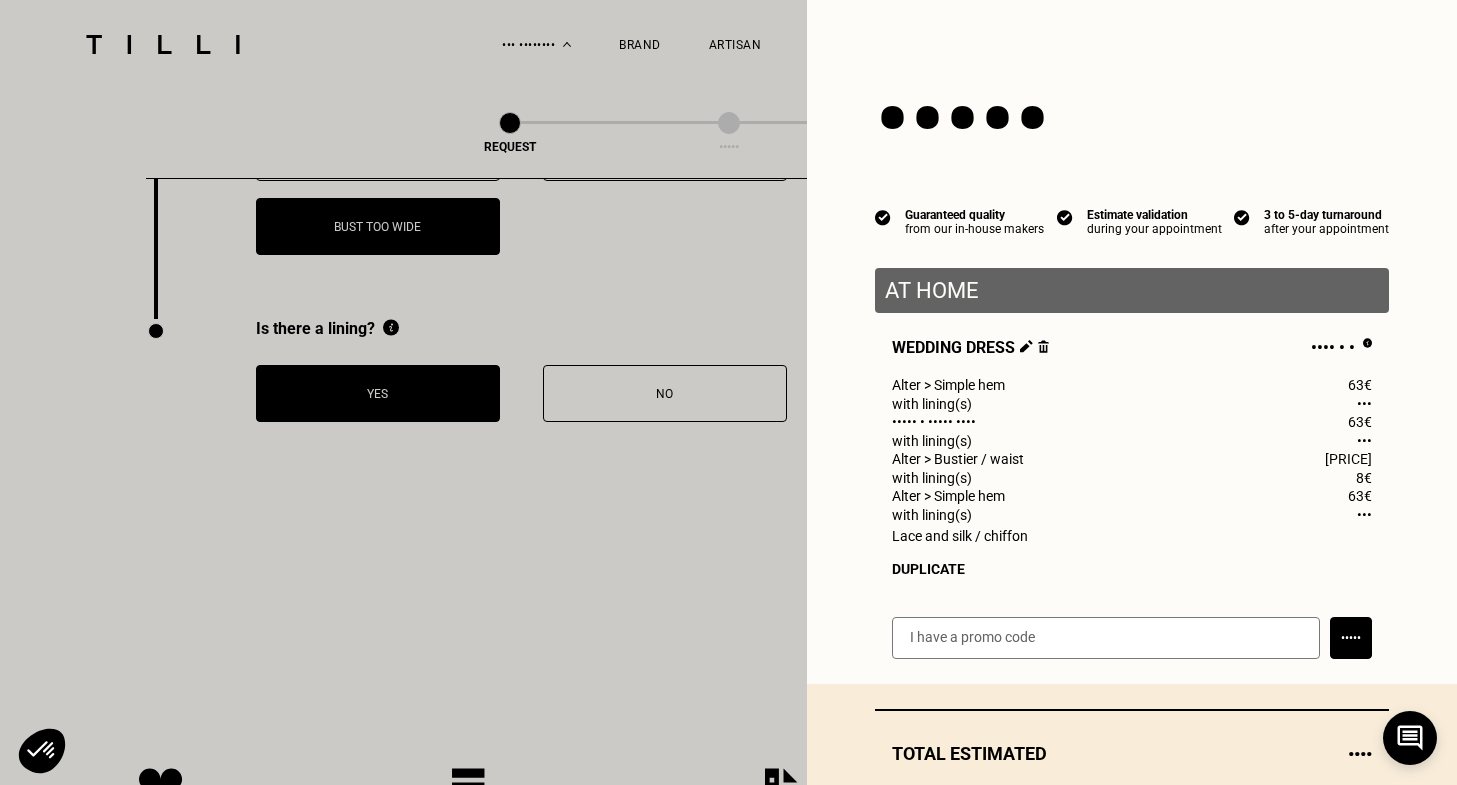 scroll, scrollTop: 122, scrollLeft: 0, axis: vertical 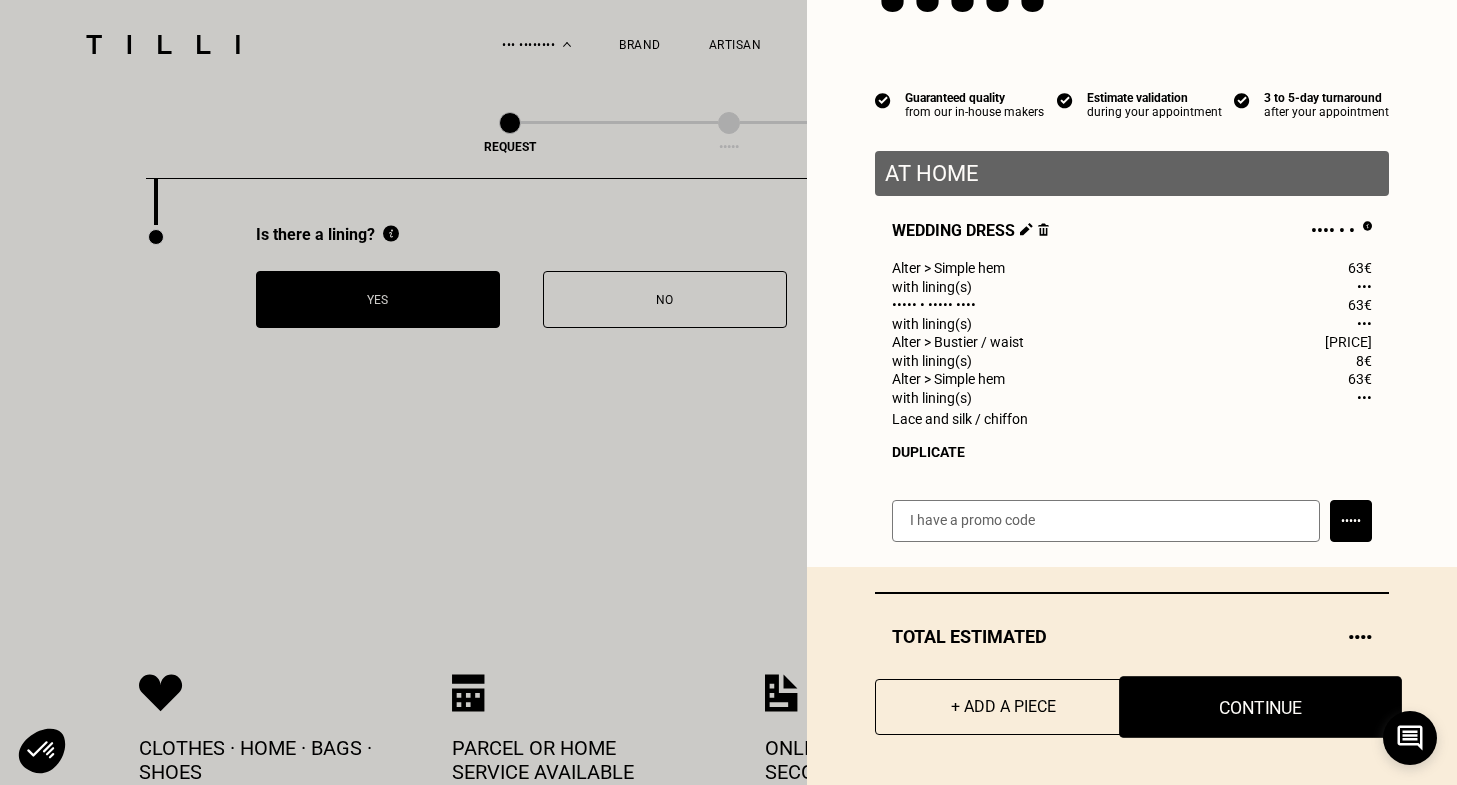click on "Continue" at bounding box center (1260, 707) 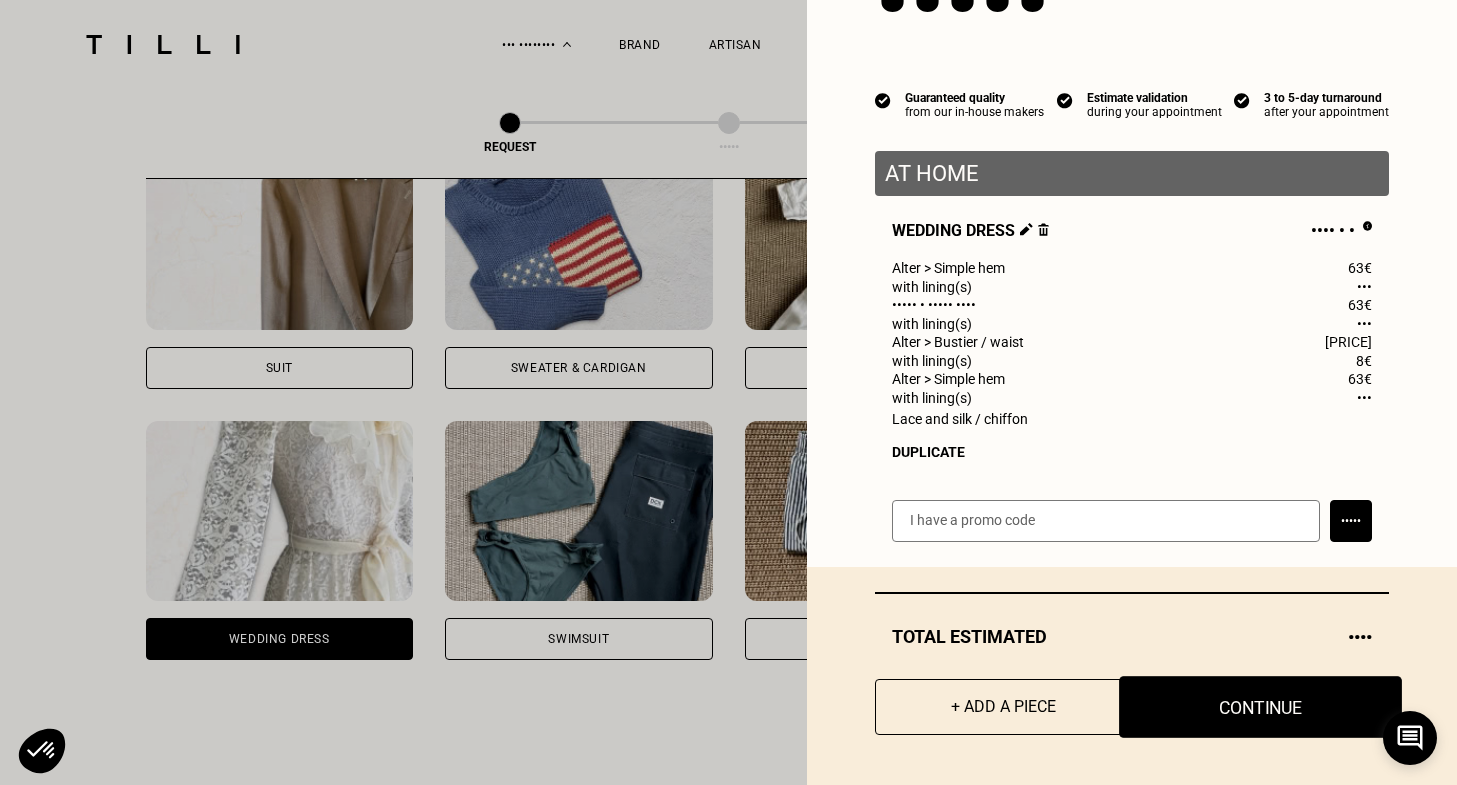 scroll, scrollTop: 66, scrollLeft: 0, axis: vertical 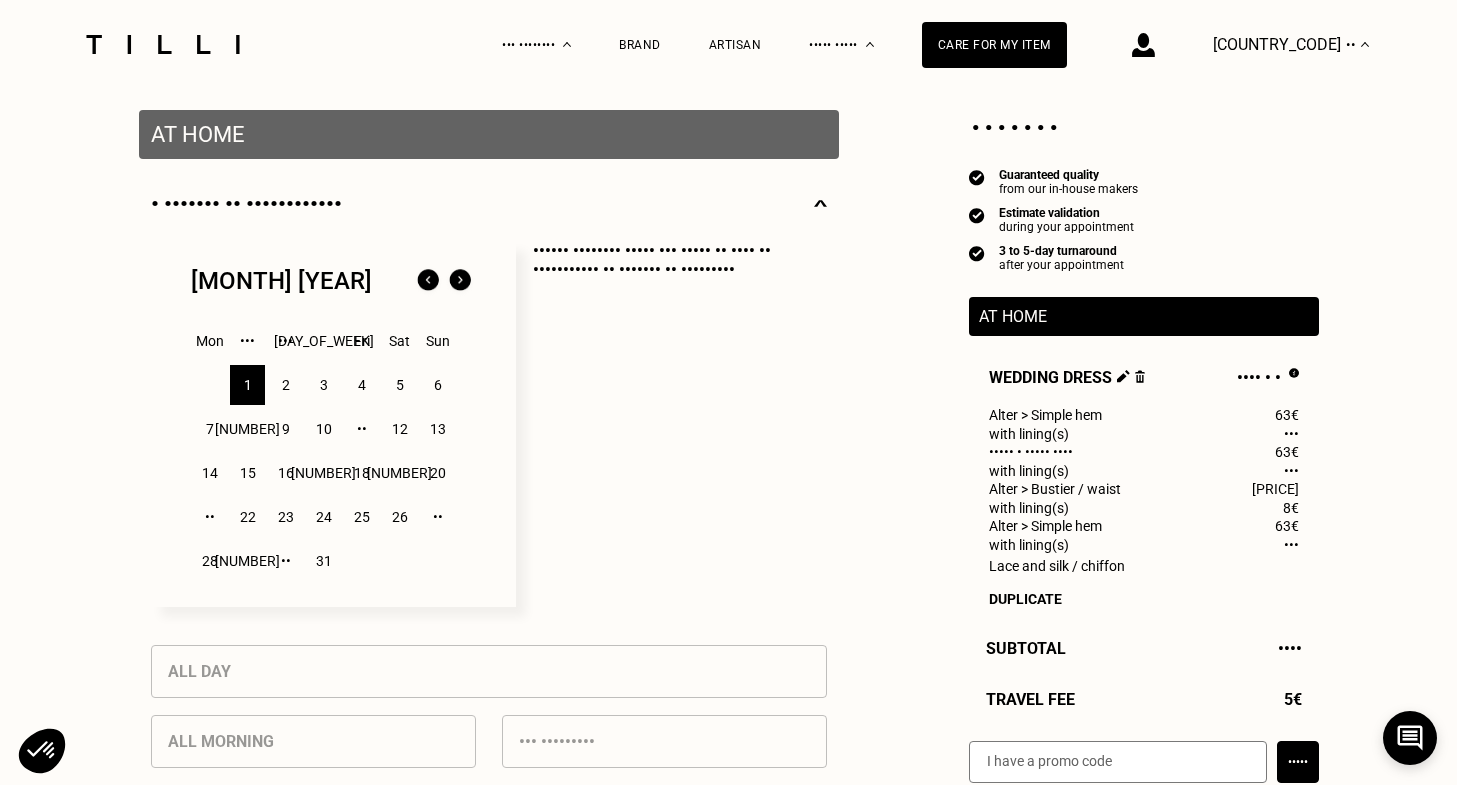 click on "7" at bounding box center (209, 429) 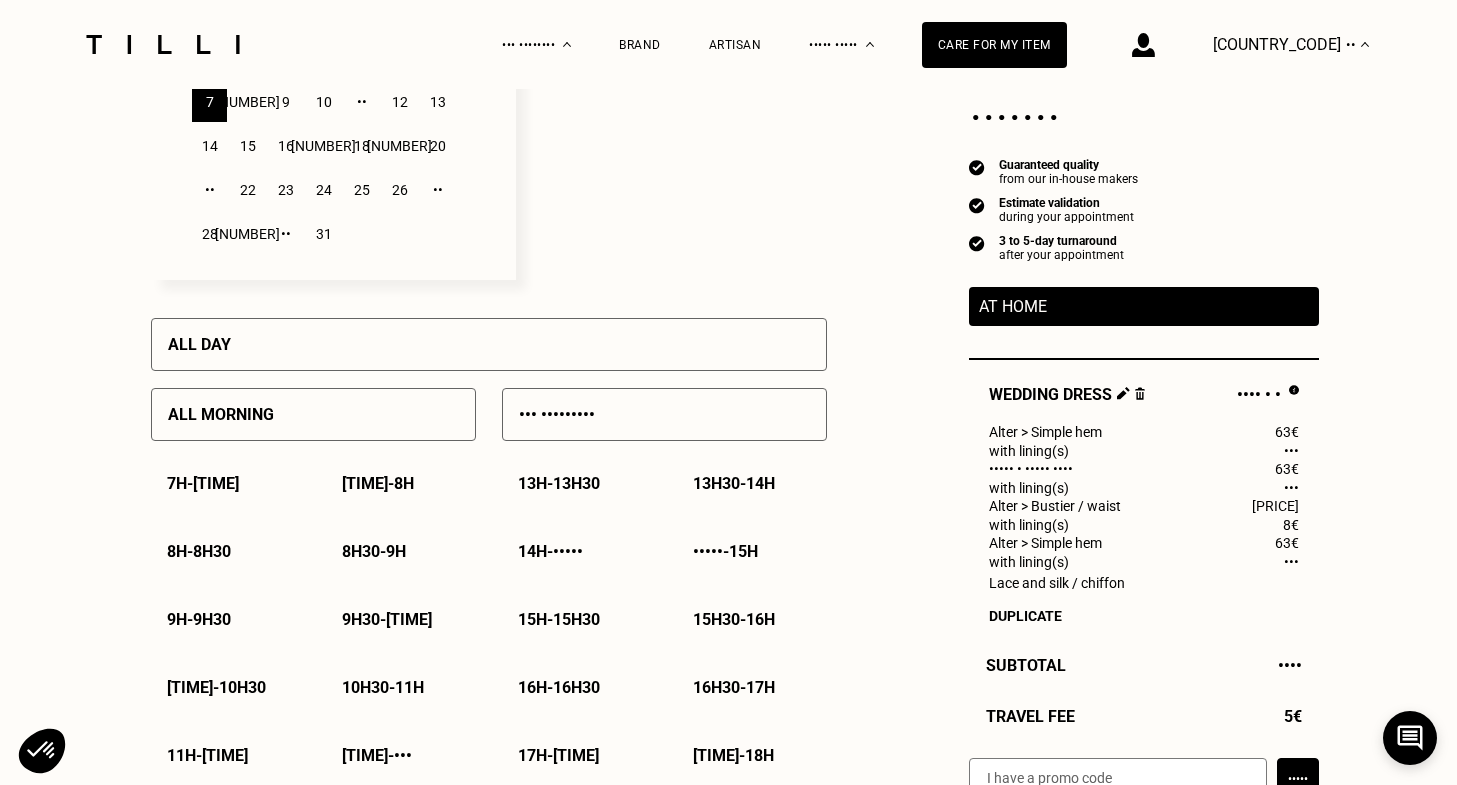 scroll, scrollTop: 707, scrollLeft: 0, axis: vertical 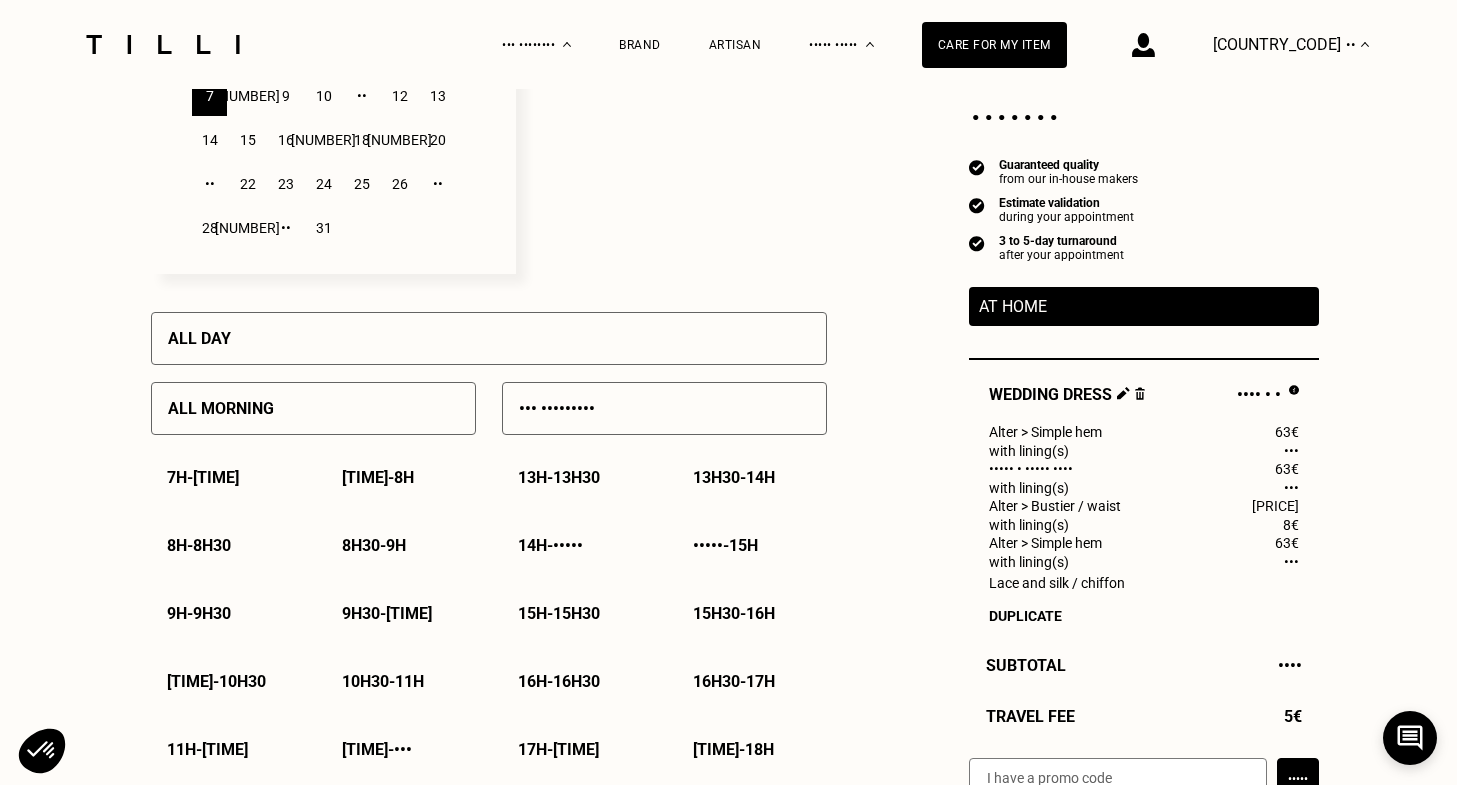 click on "••• •••••••••" at bounding box center [221, 408] 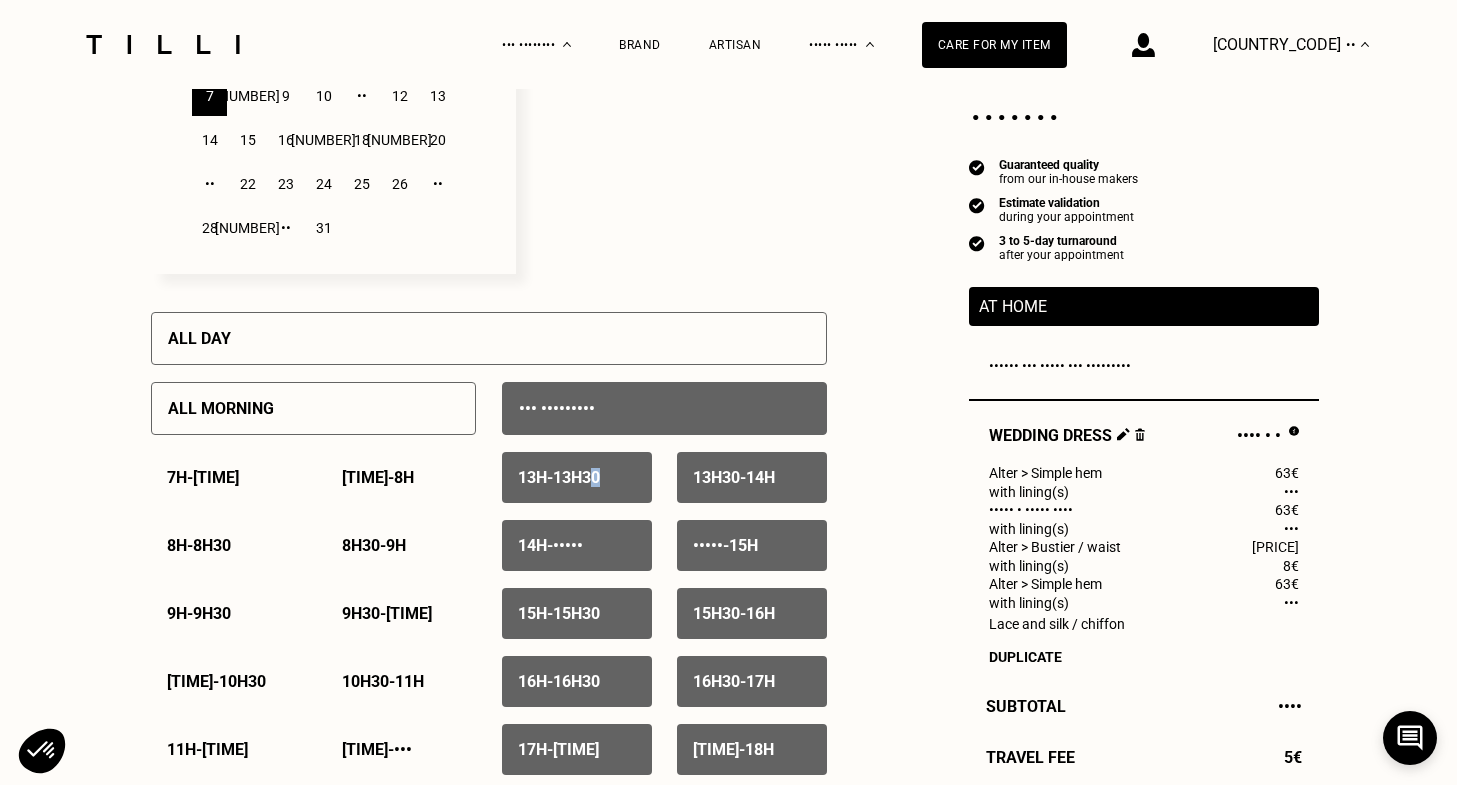click on "•••  •  •••••" at bounding box center [577, 477] 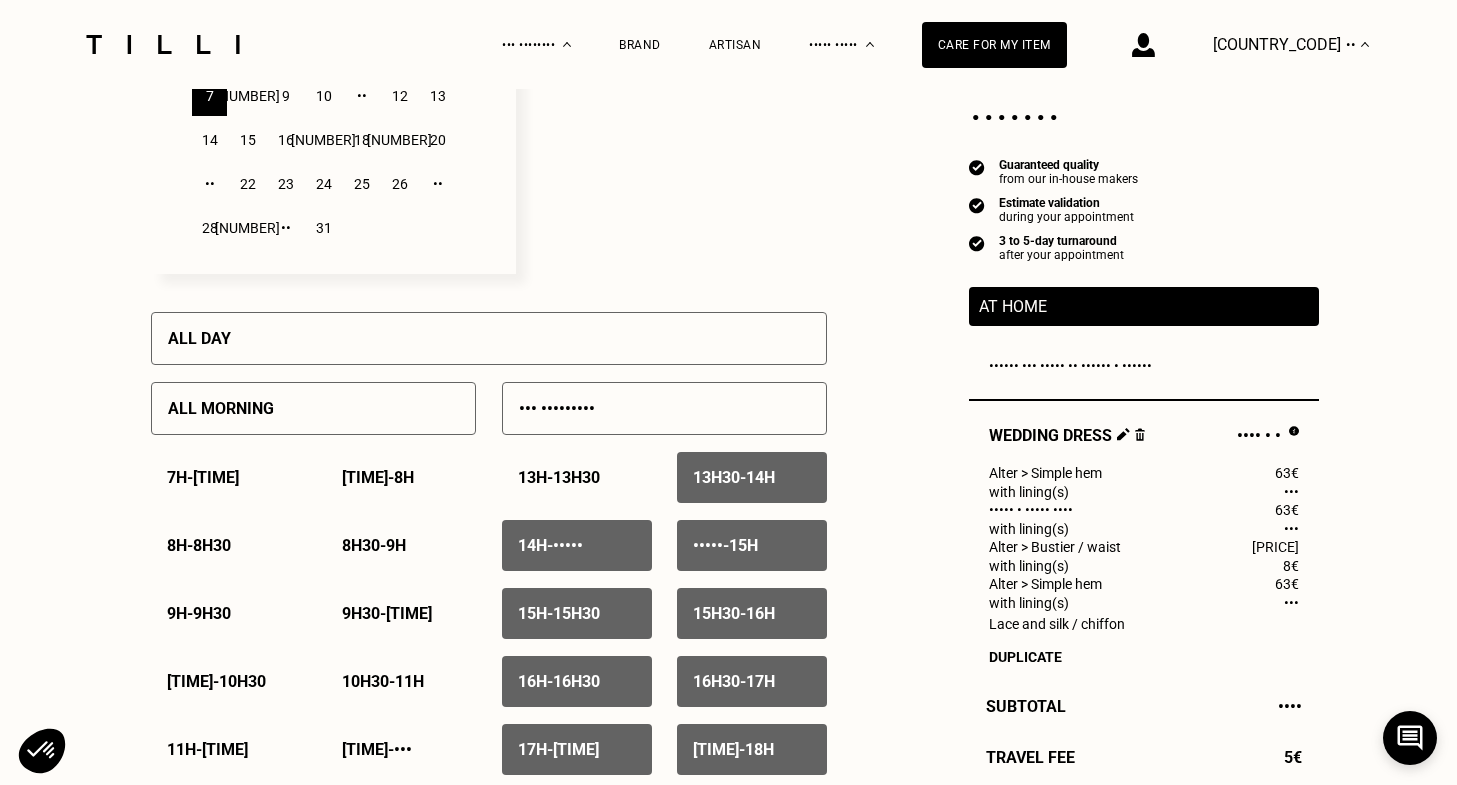 click on "[TIME]  -  [TIME]" at bounding box center [734, 477] 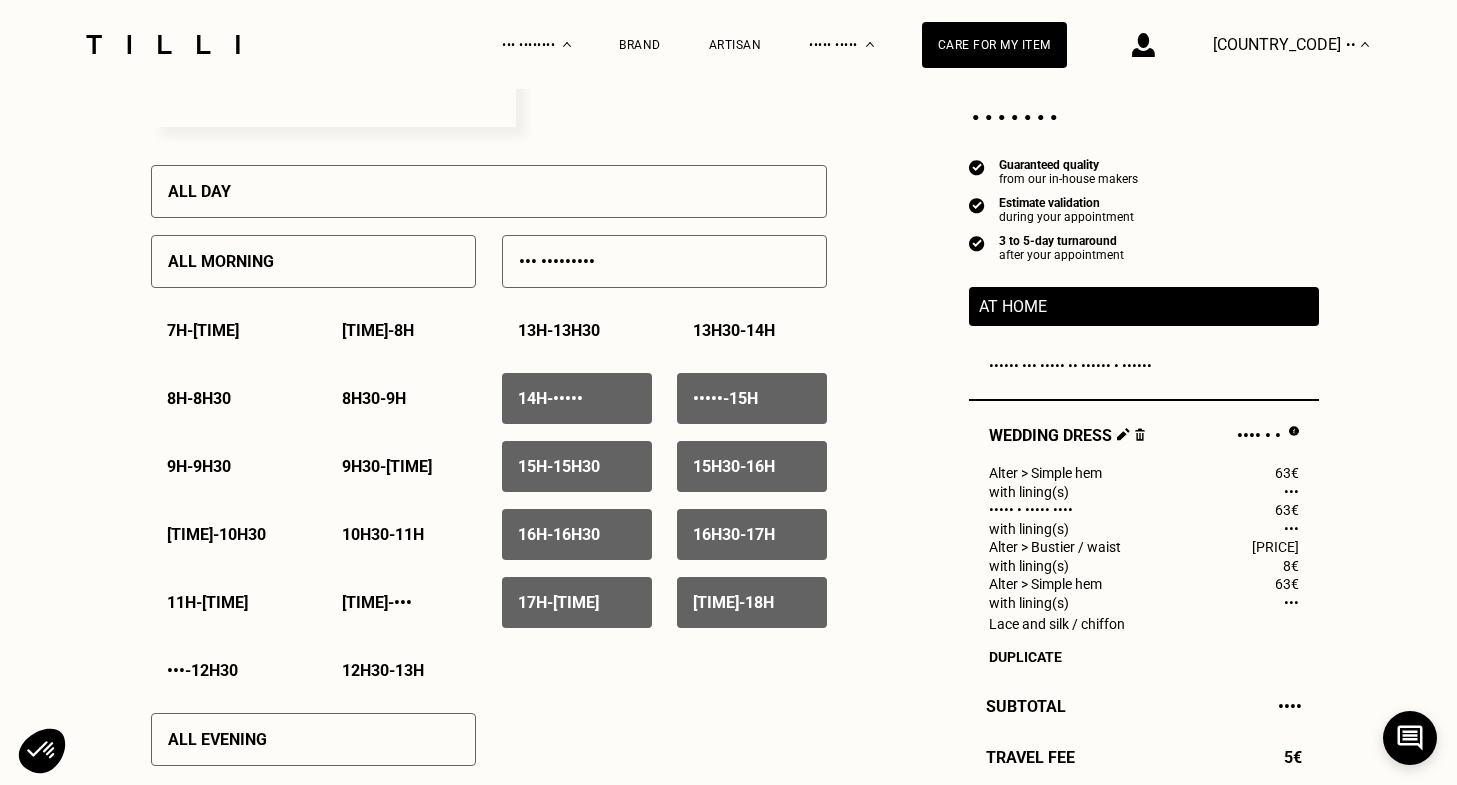 scroll, scrollTop: 842, scrollLeft: 0, axis: vertical 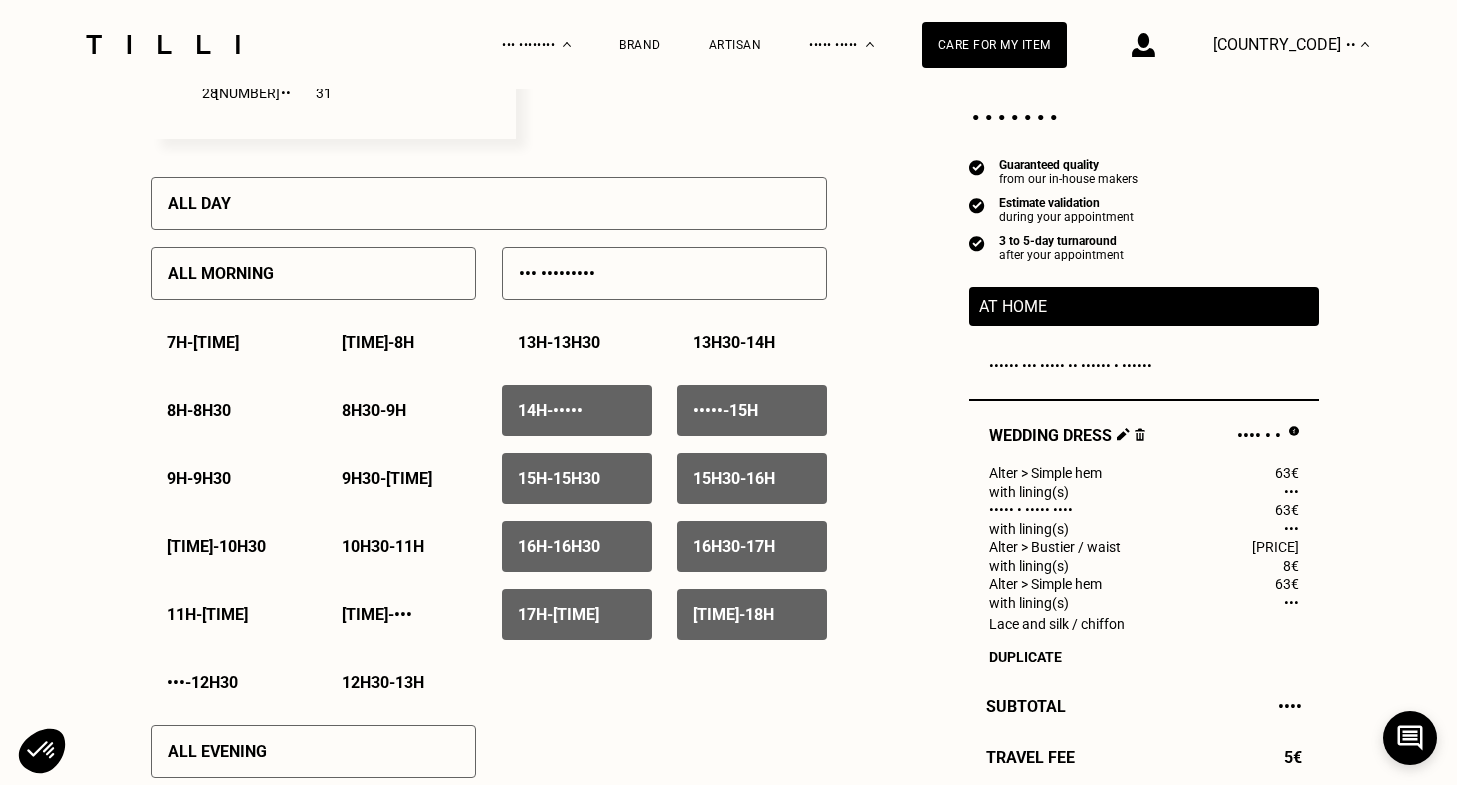 click on "14h  -  14h30" at bounding box center [550, 410] 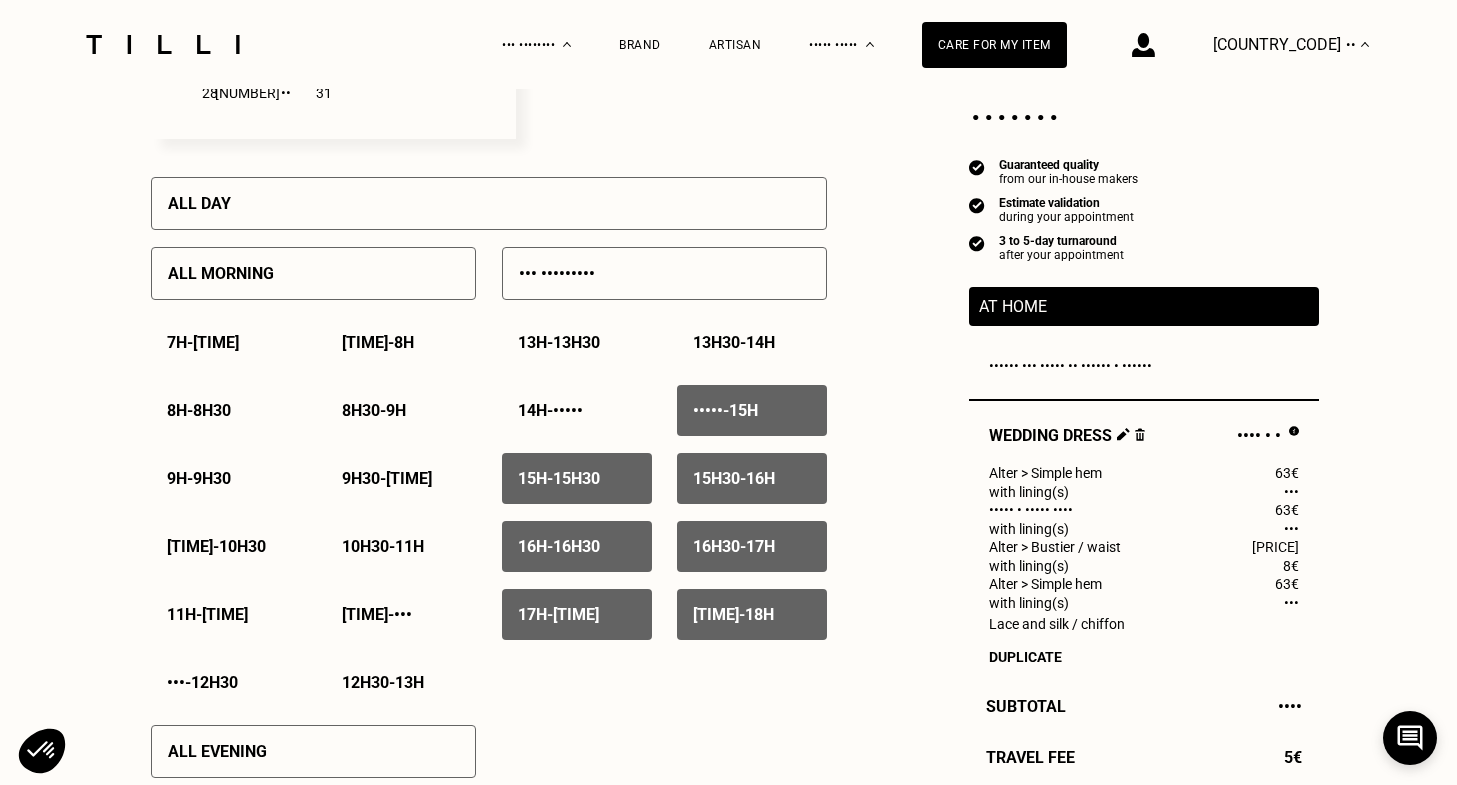 click on "•••••  •  •••" at bounding box center (725, 410) 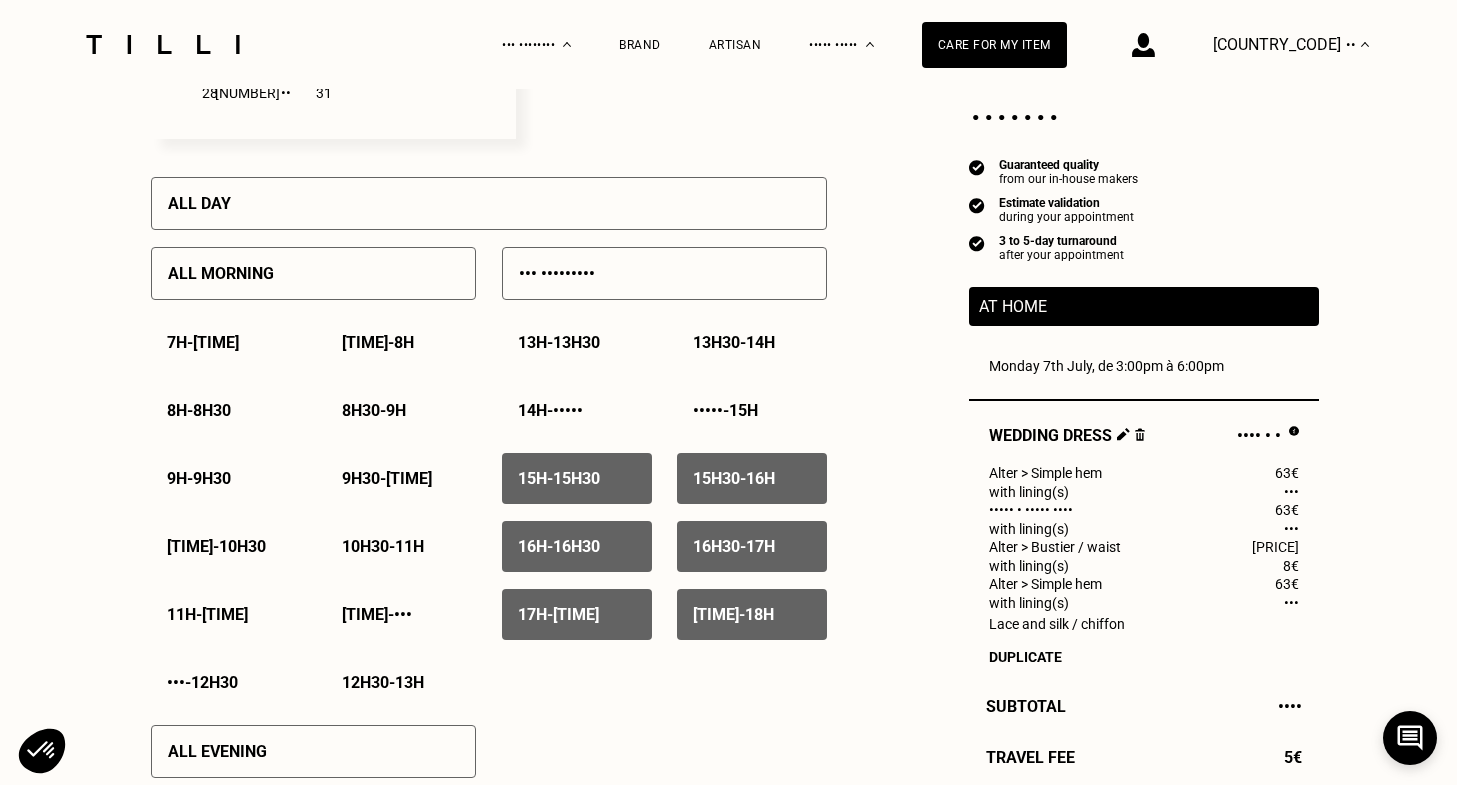 click on "[TIME]  -  [TIME]" at bounding box center [577, 478] 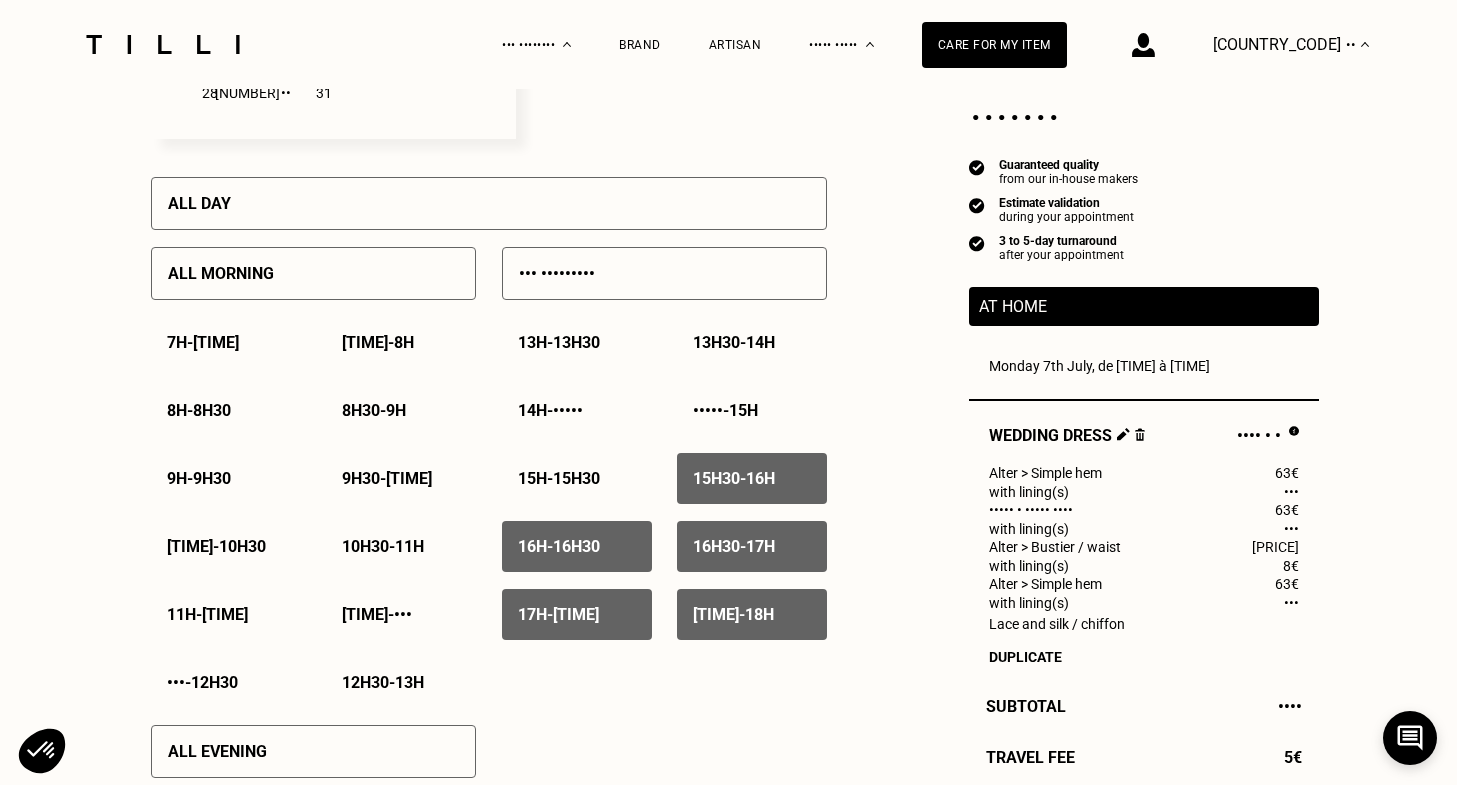 click on "[TIME]  -  [TIME]" at bounding box center (734, 478) 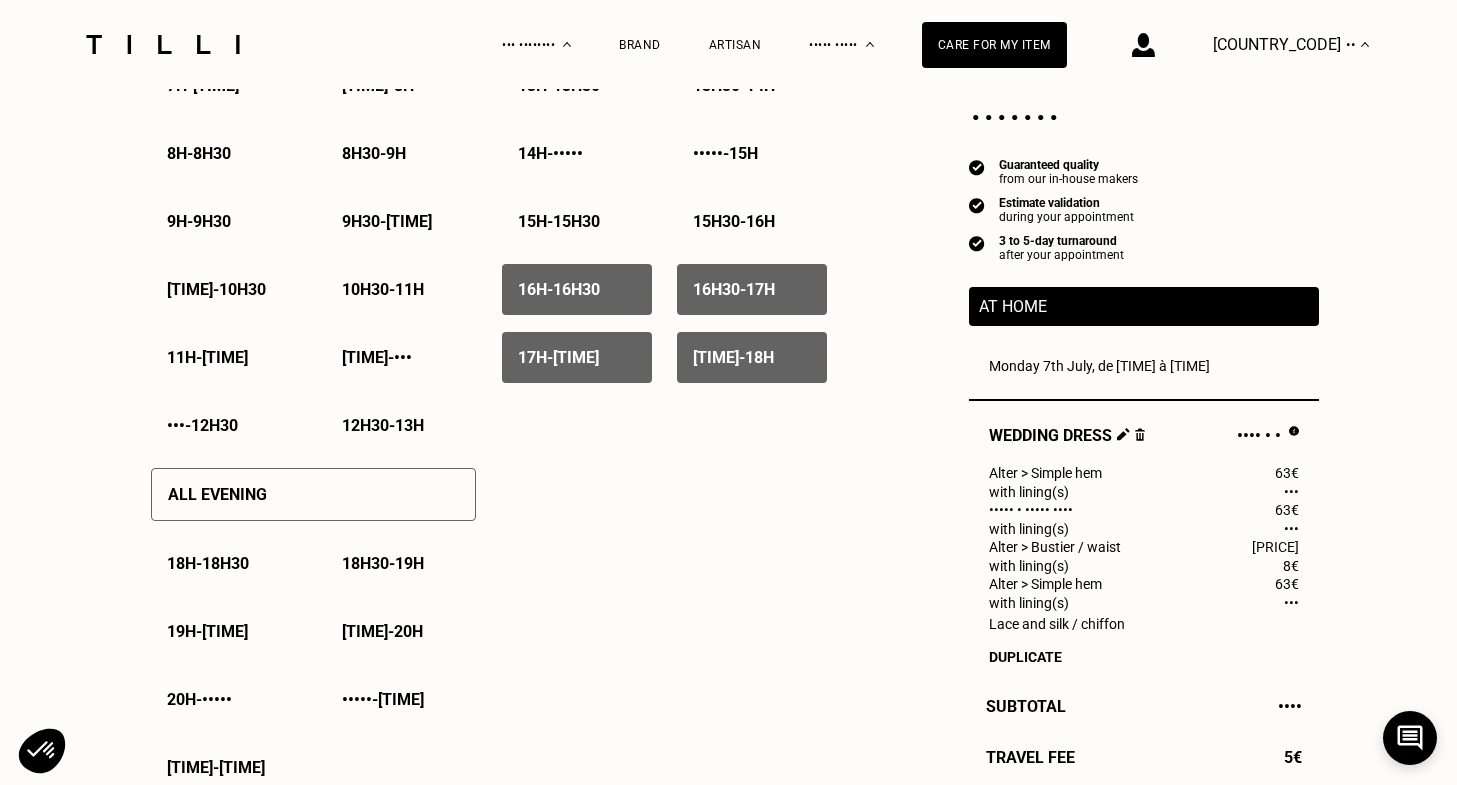 scroll, scrollTop: 1109, scrollLeft: 0, axis: vertical 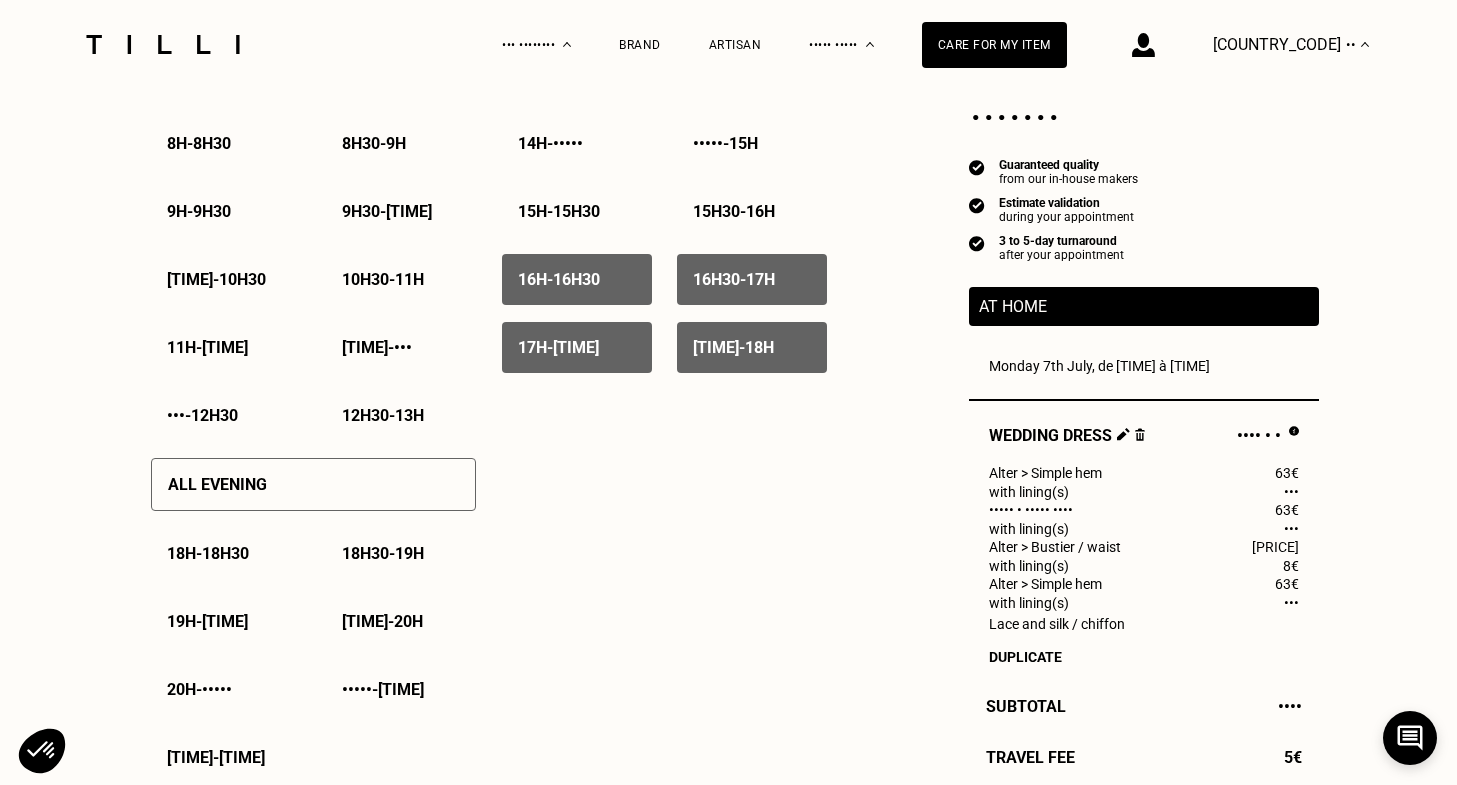 click on "All evening" at bounding box center [313, 6] 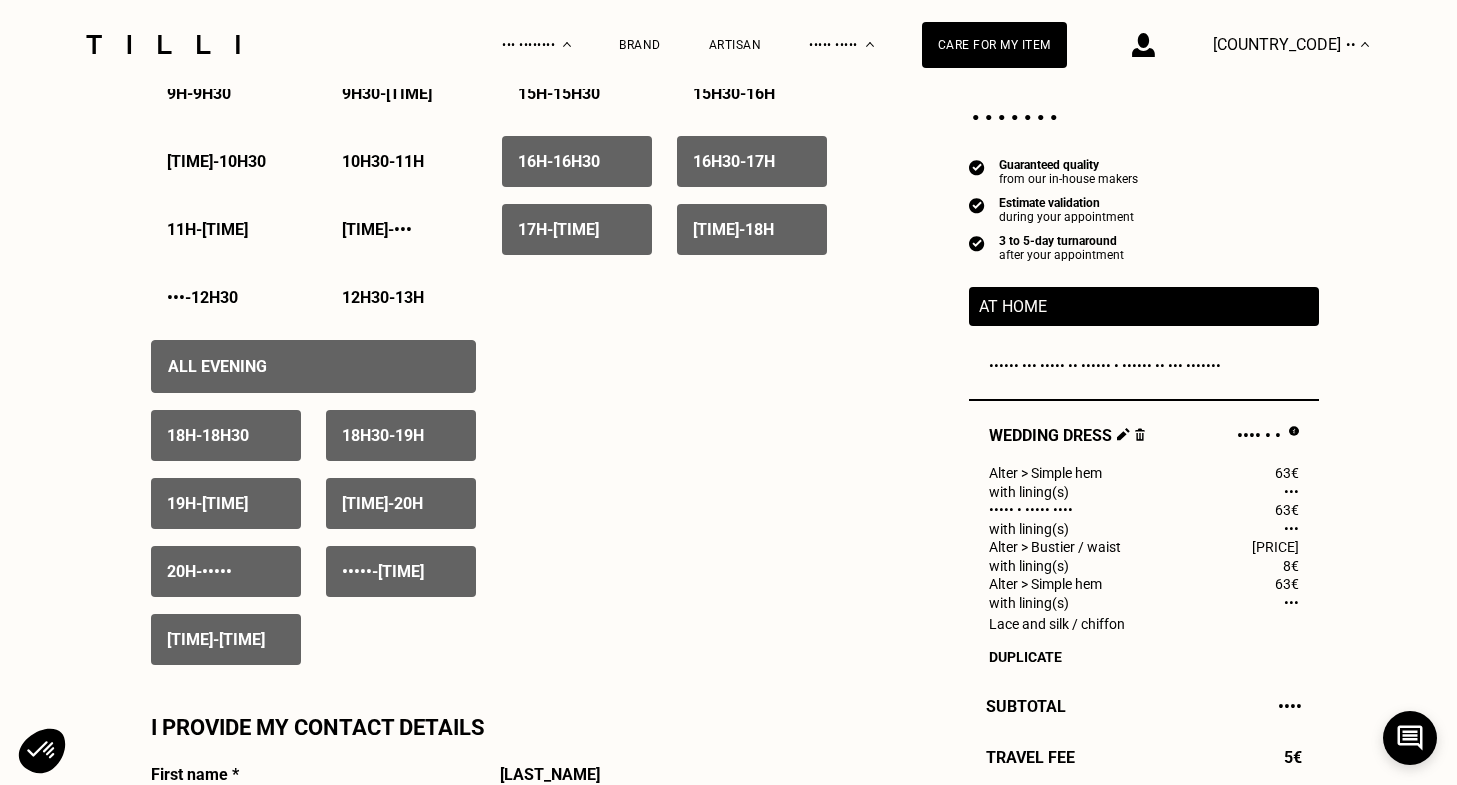 scroll, scrollTop: 1466, scrollLeft: 0, axis: vertical 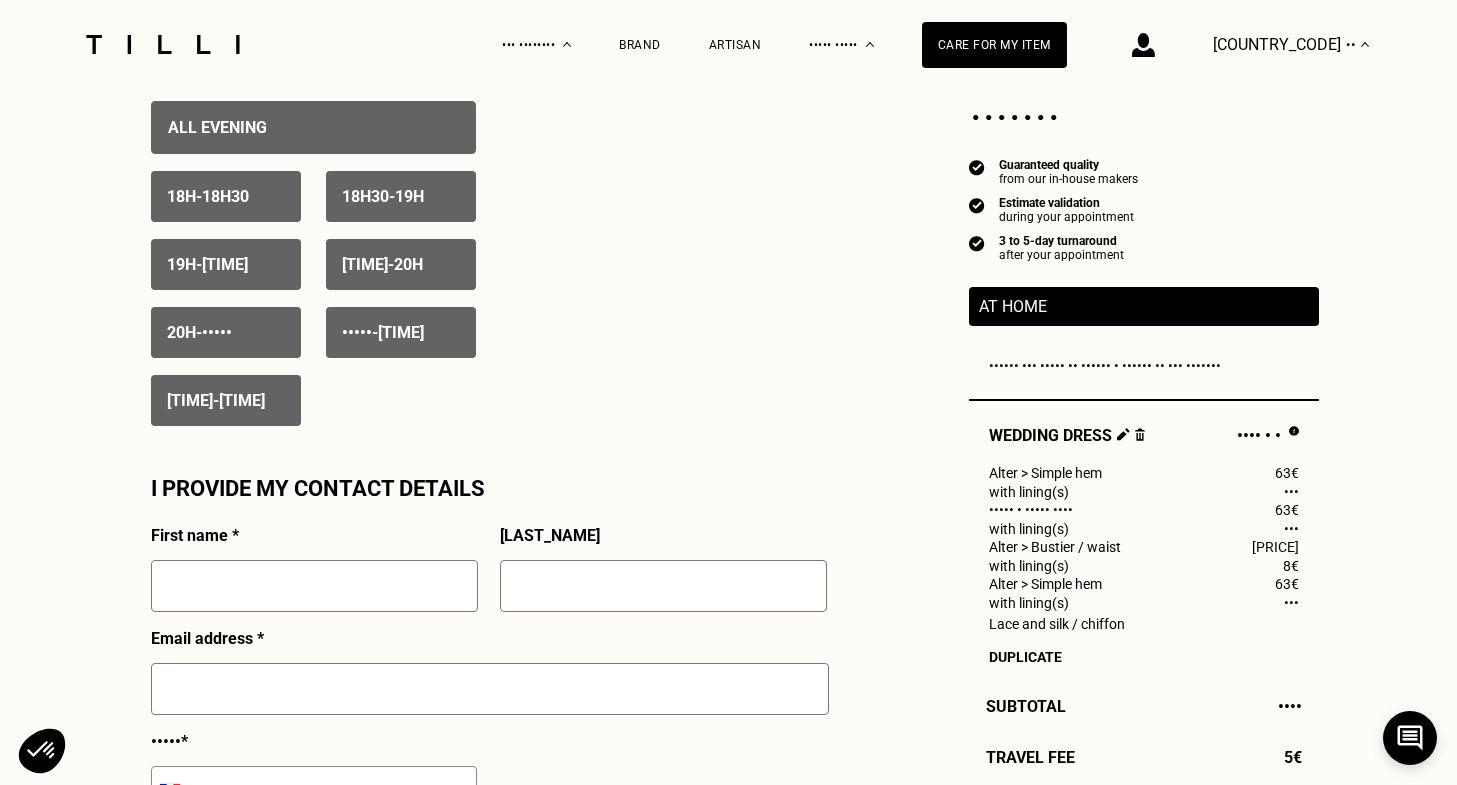 click at bounding box center (314, 586) 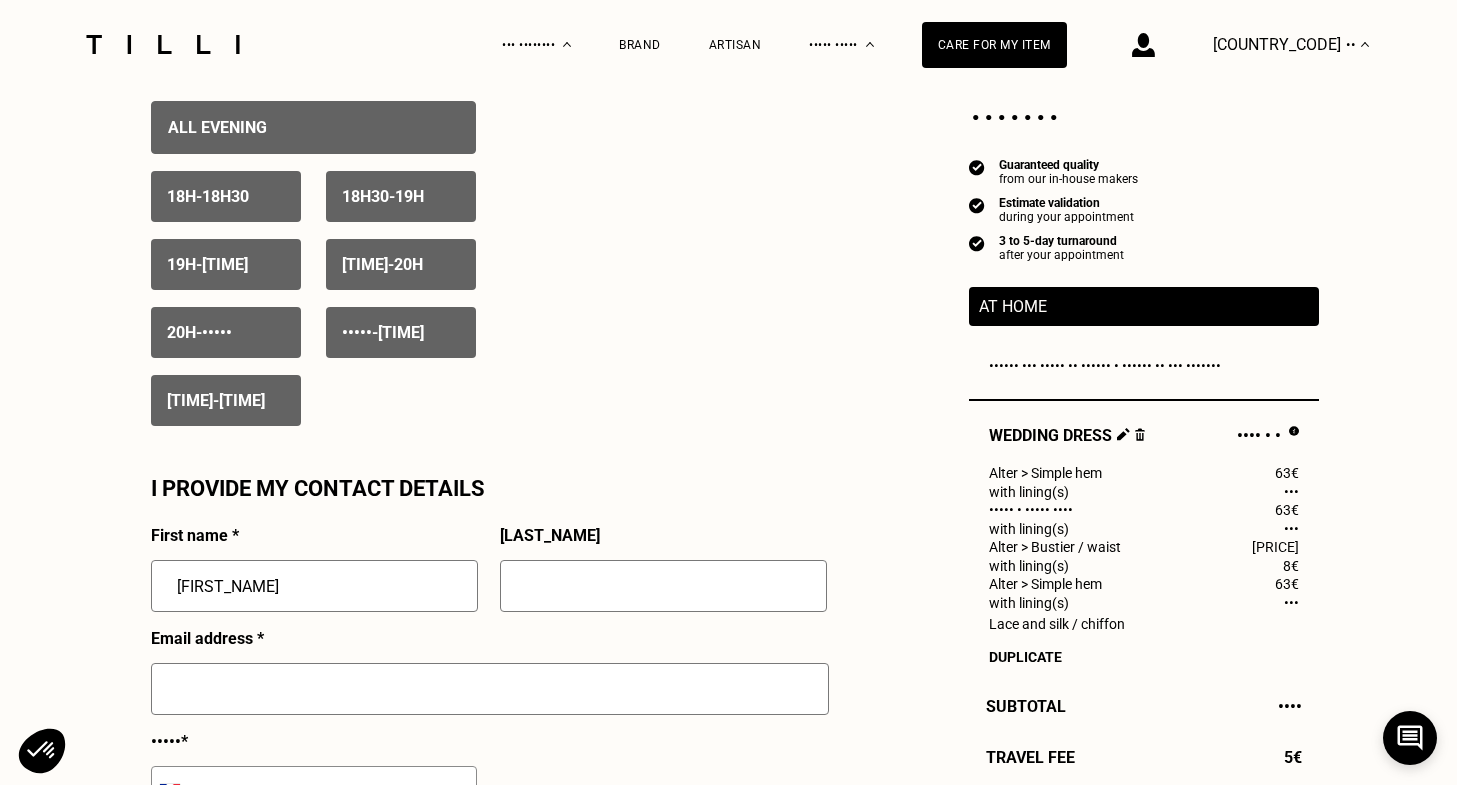type on "[LAST_NAME]" 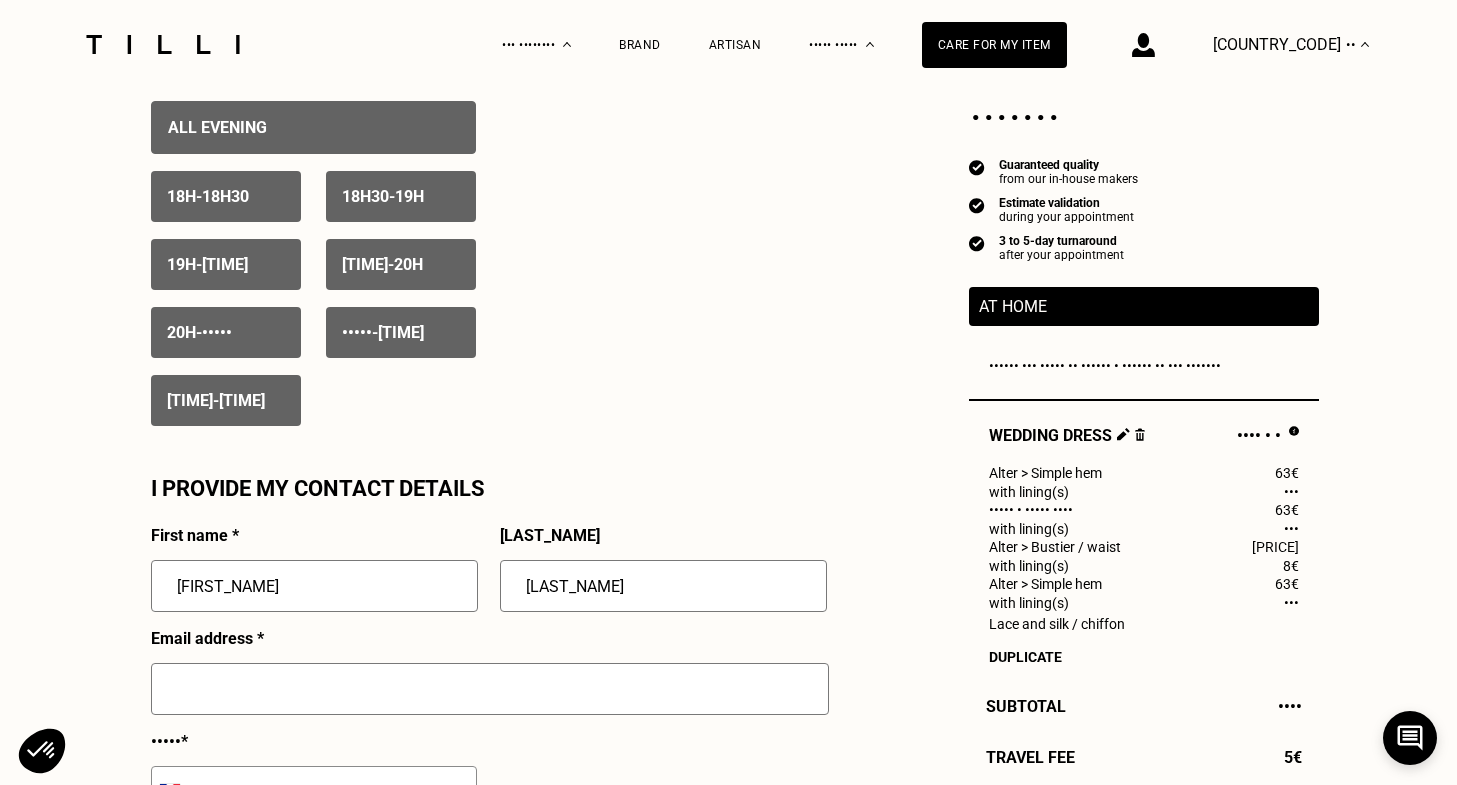 type on "••••••••••••••••••••" 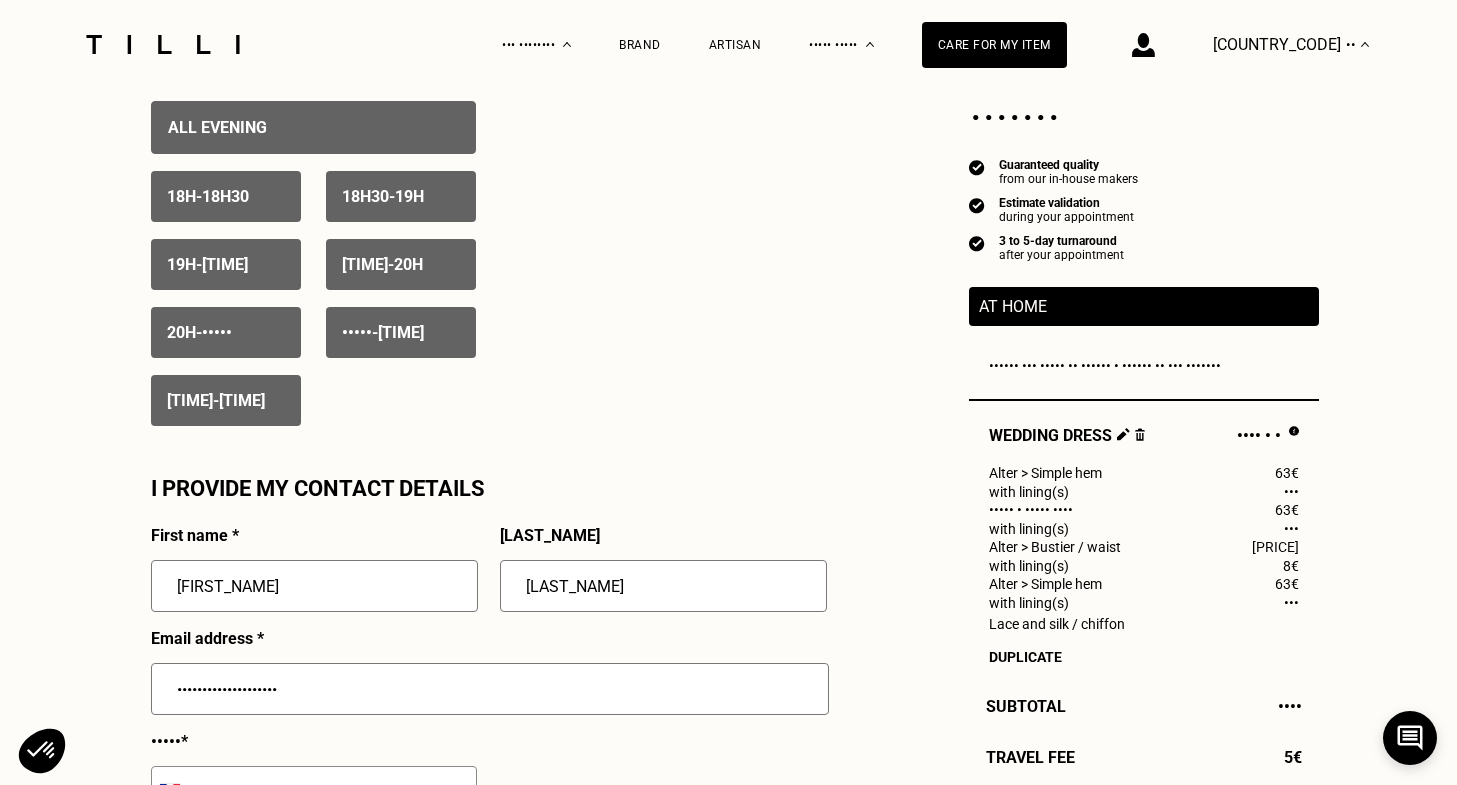 type on "[STREET_ADDRESS]" 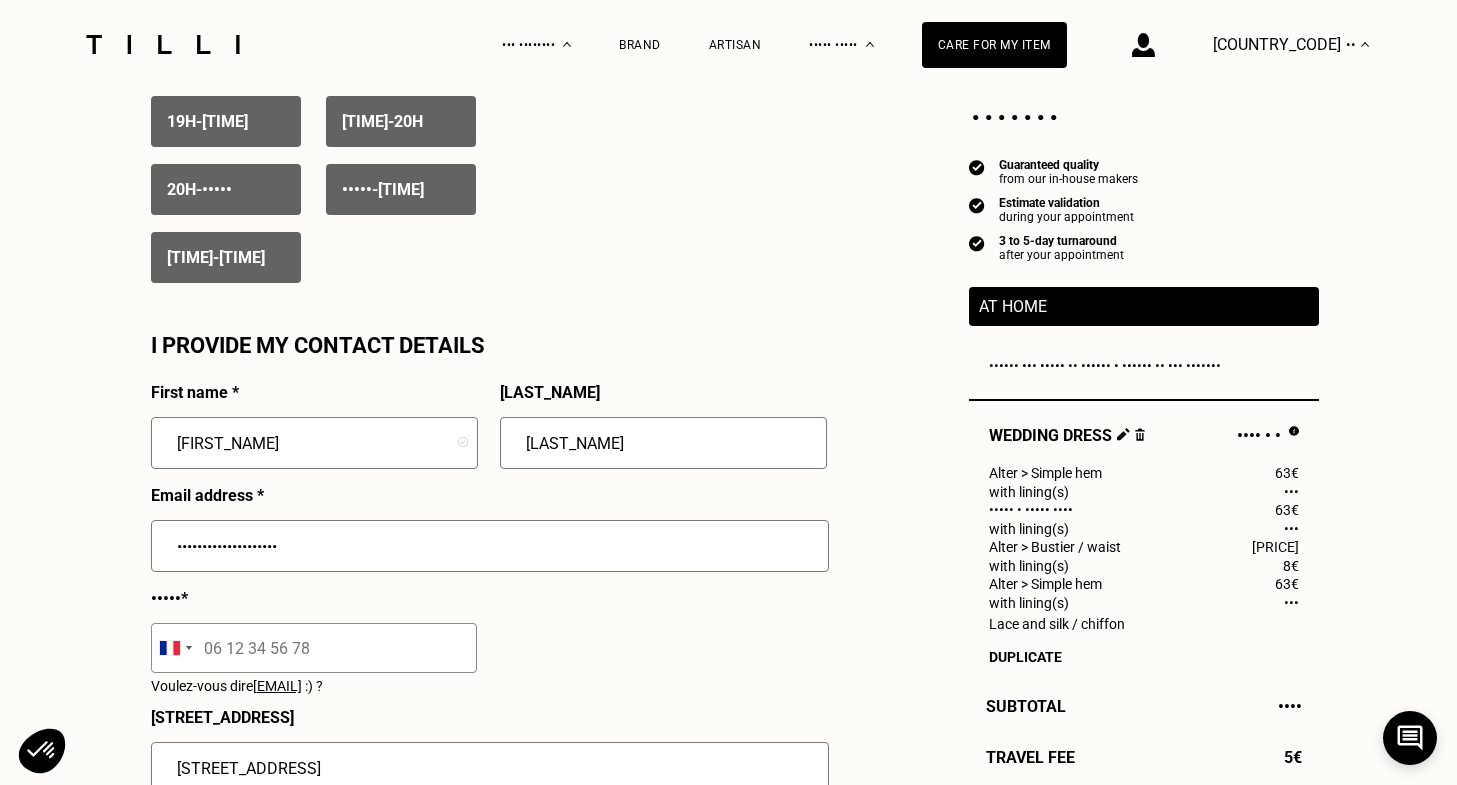 scroll, scrollTop: 1769, scrollLeft: 0, axis: vertical 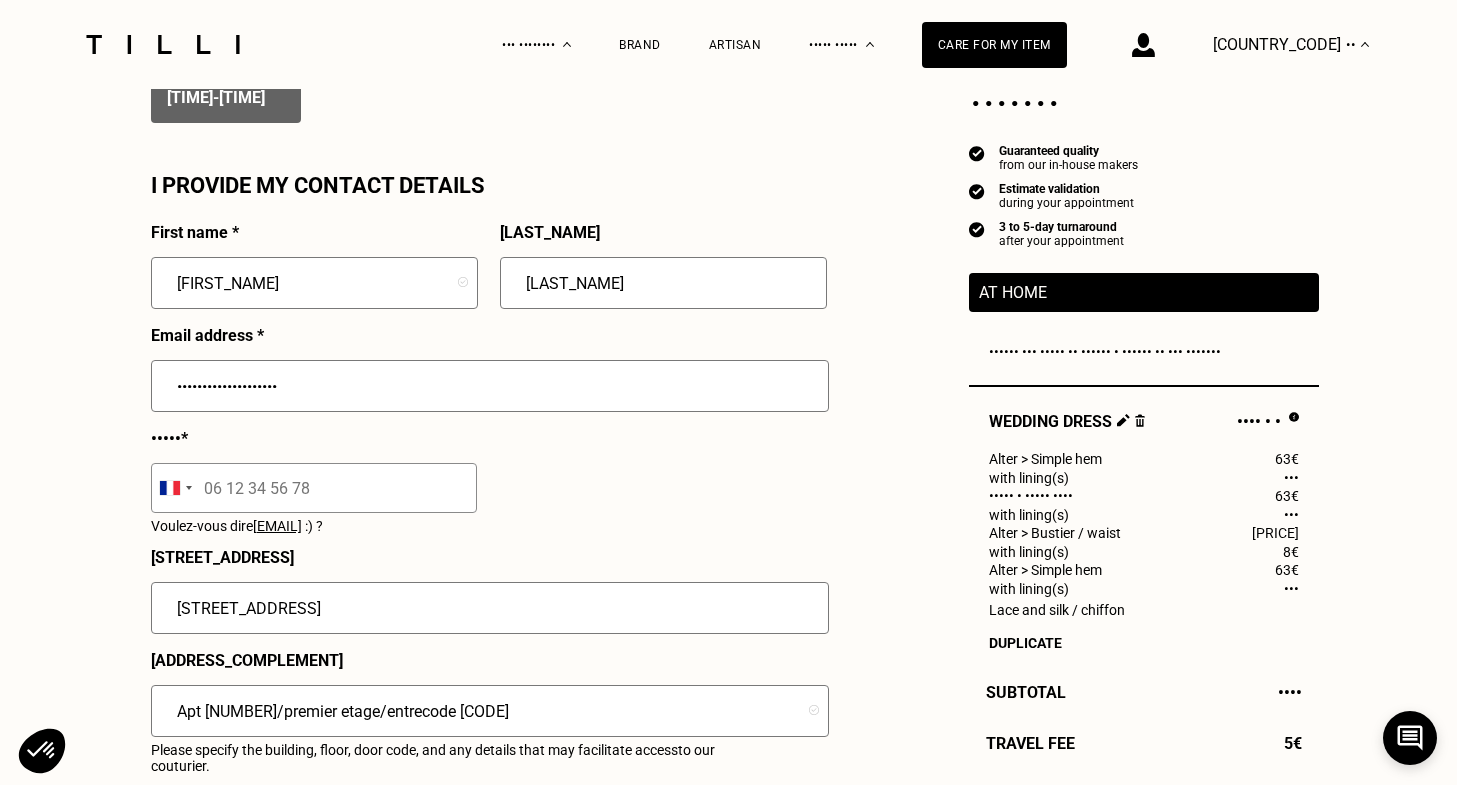 click on "••••••••••••••••••••" at bounding box center (490, 386) 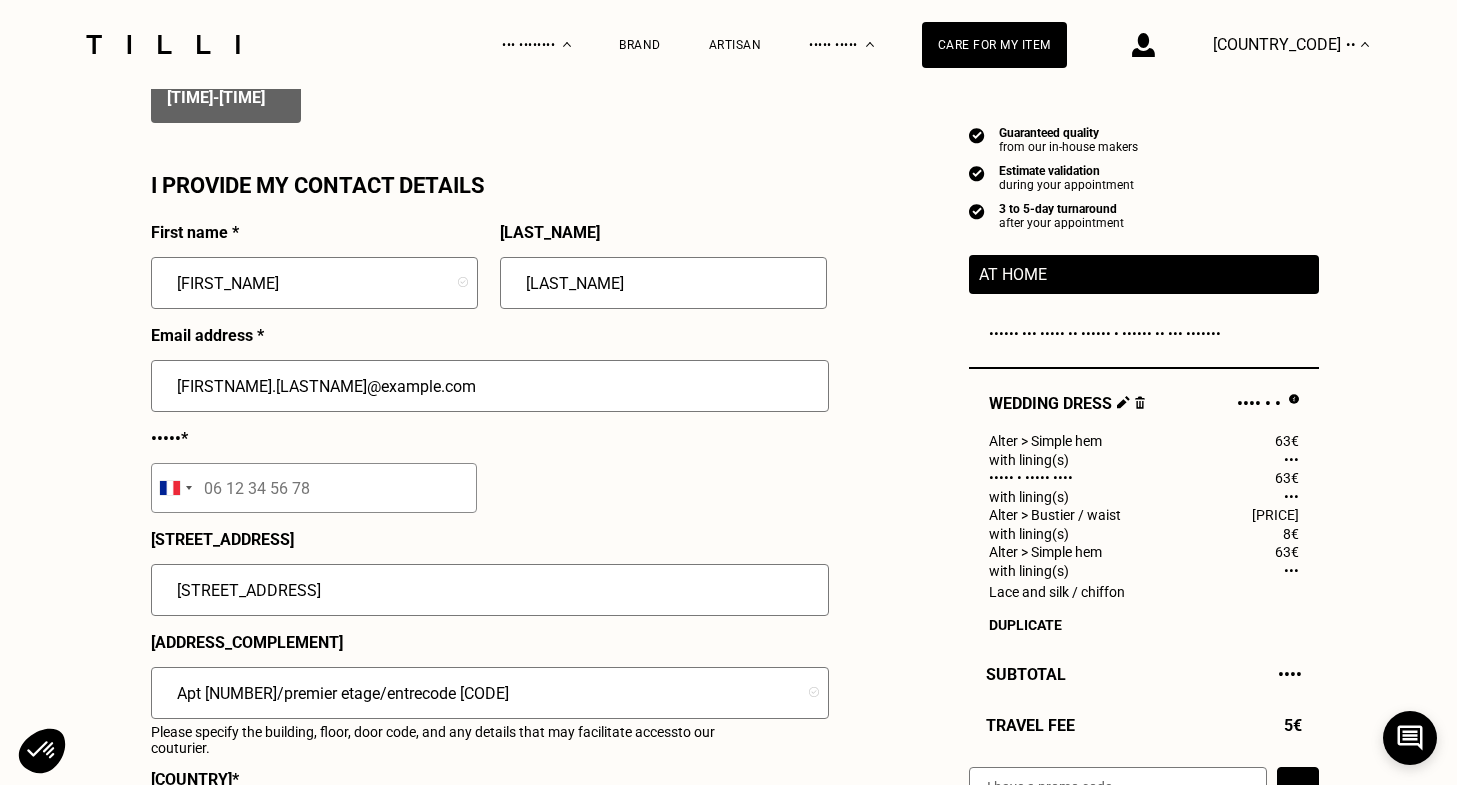 type on "[FIRSTNAME].[LASTNAME]@example.com" 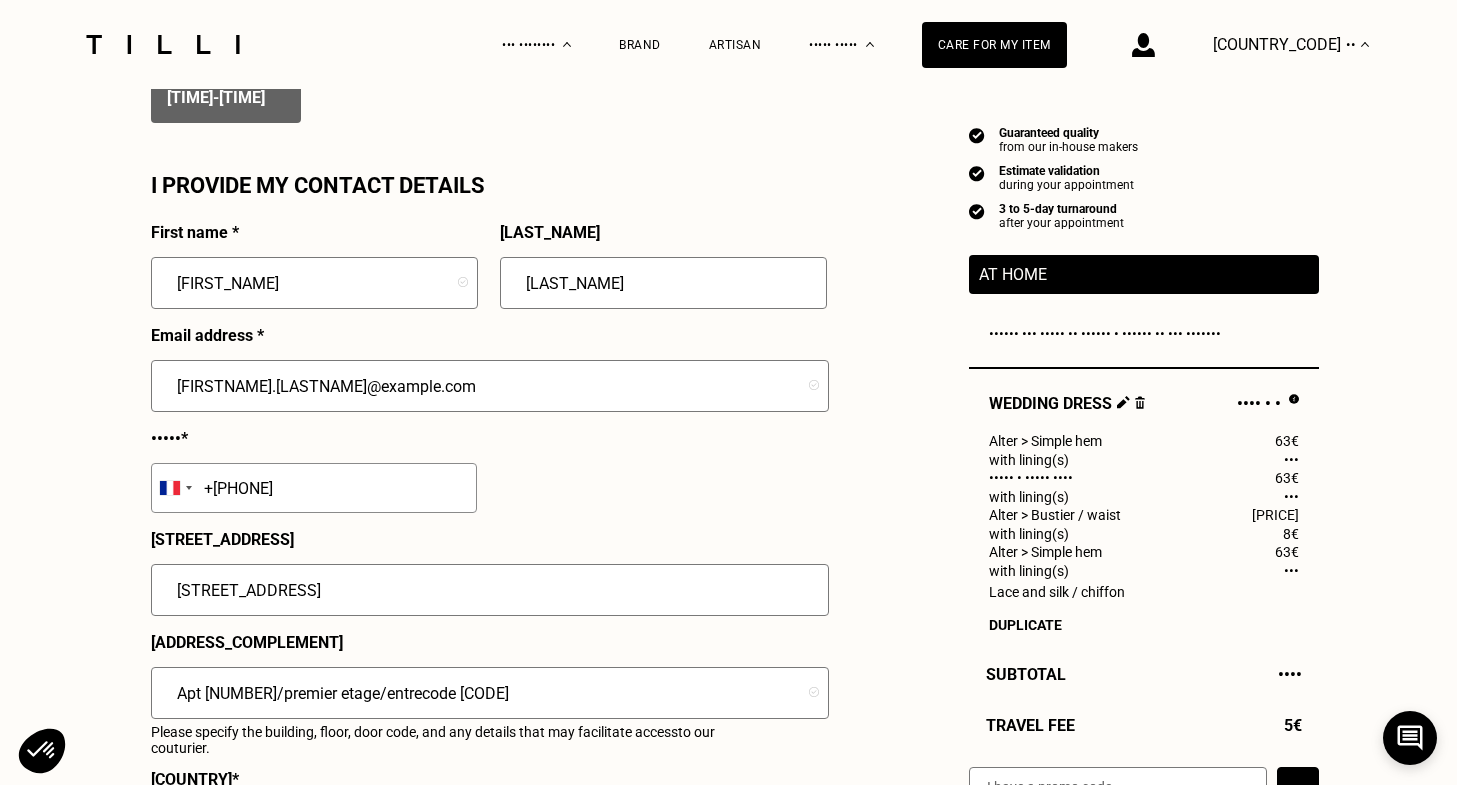 type on "+[PHONE]" 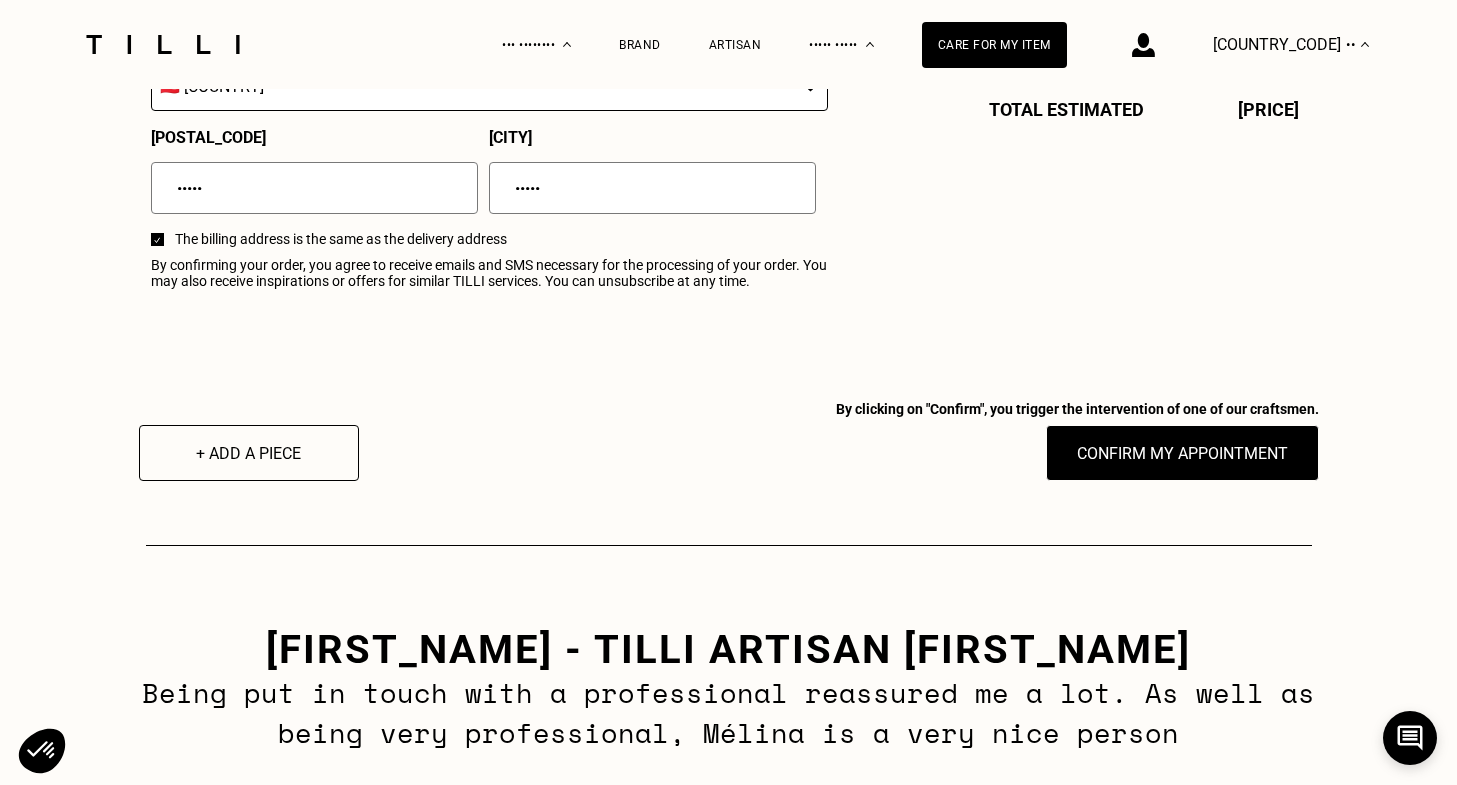 scroll, scrollTop: 2619, scrollLeft: 0, axis: vertical 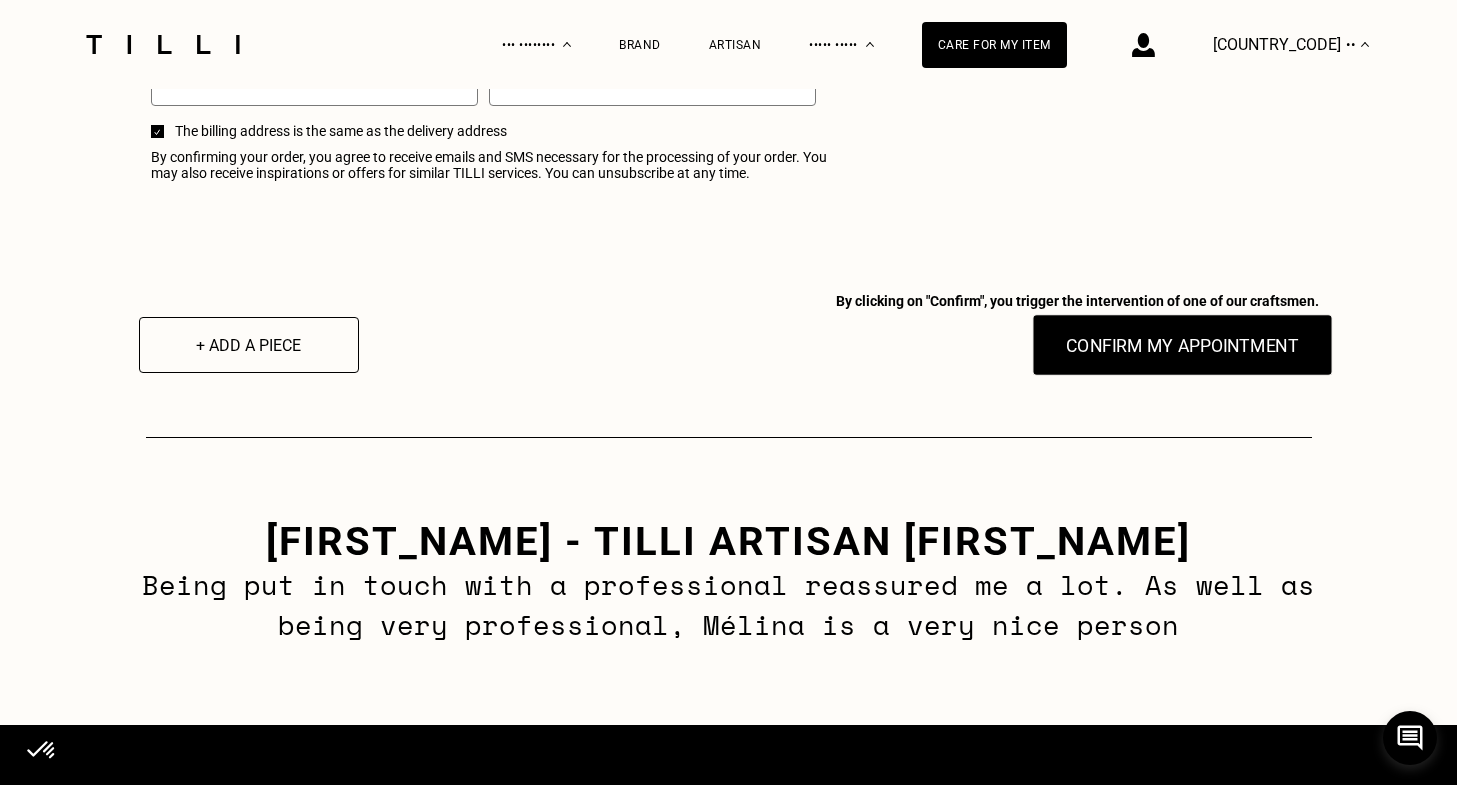 click on "Confirm my appointment" at bounding box center [1182, 345] 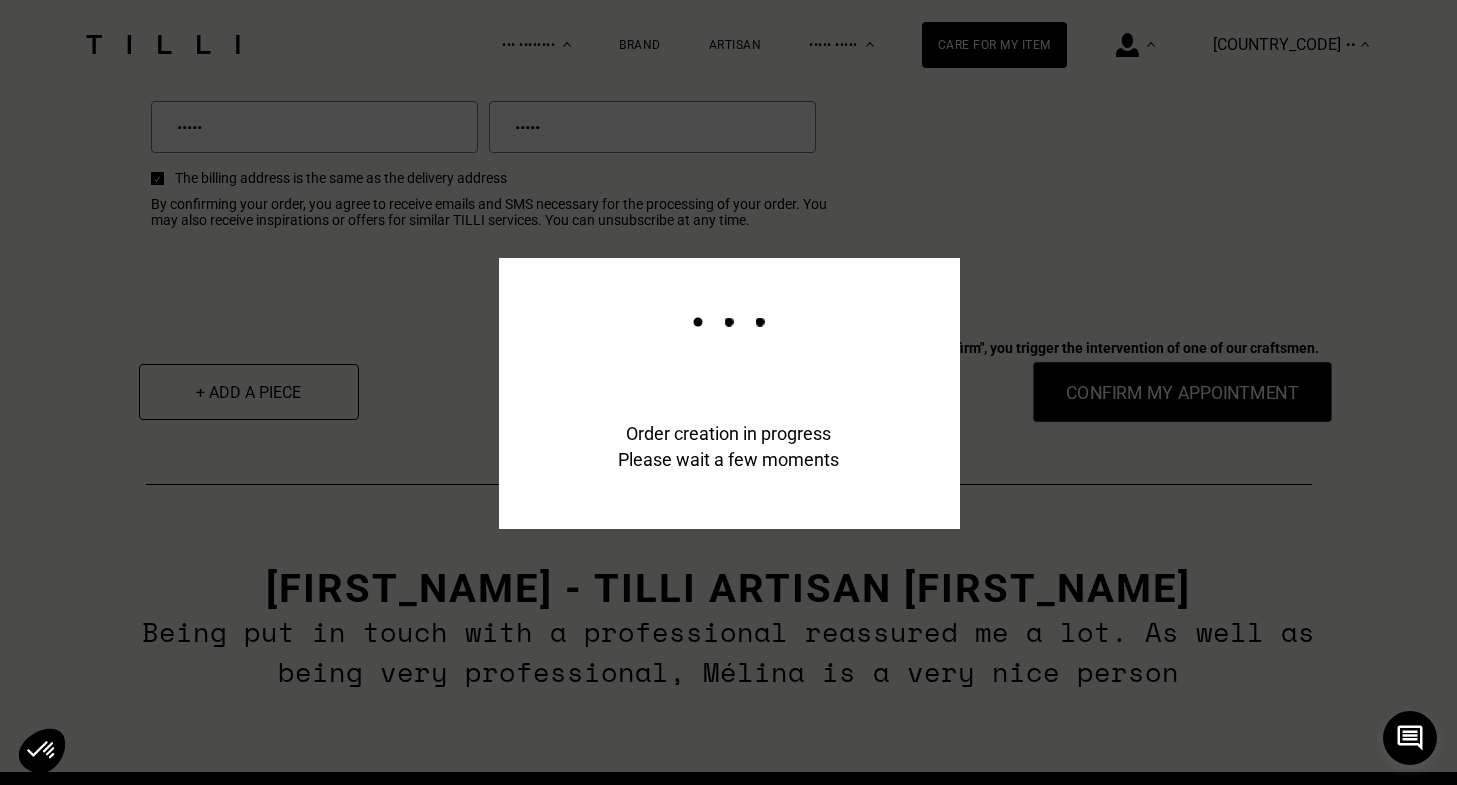 scroll, scrollTop: 2667, scrollLeft: 0, axis: vertical 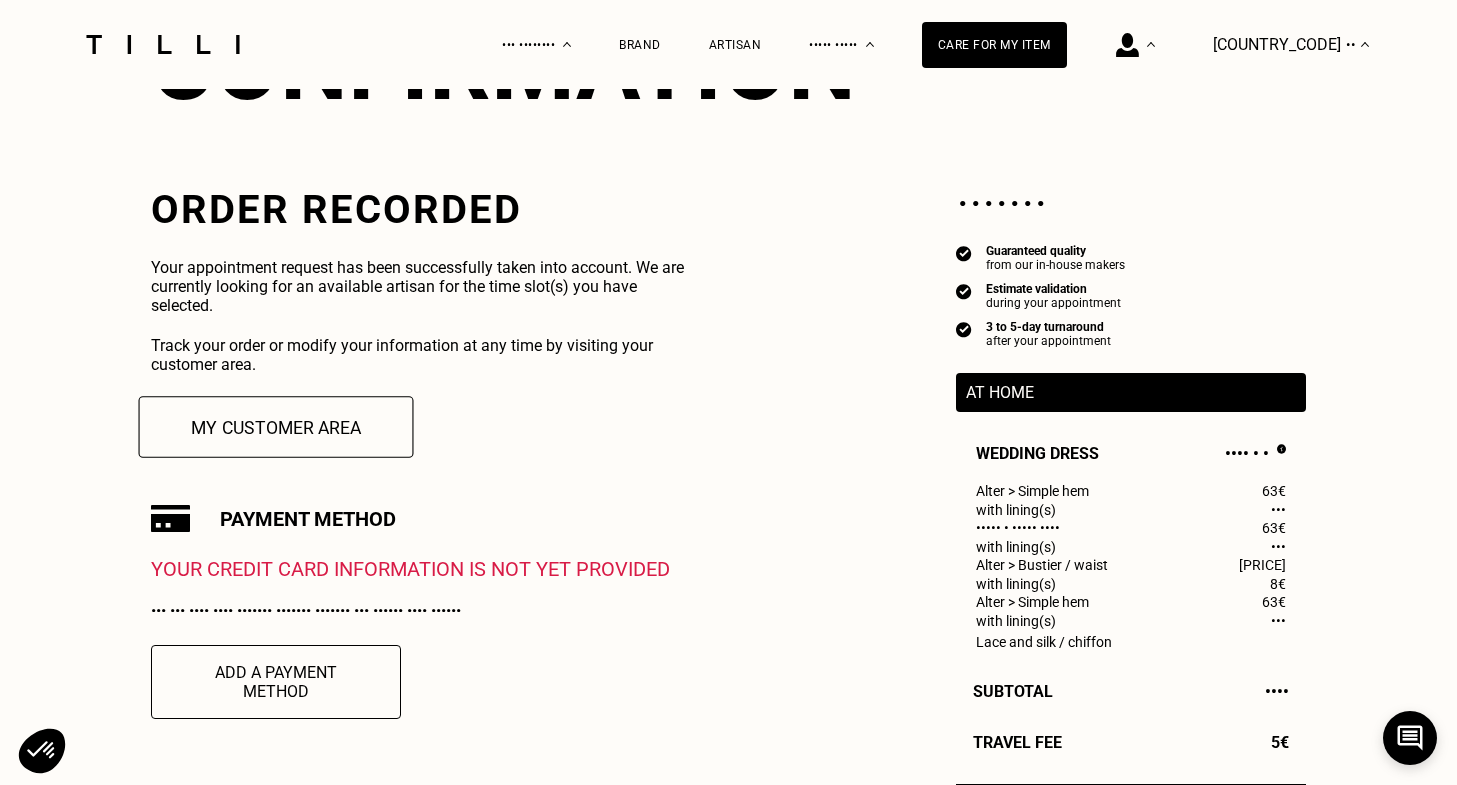 click on "My customer area" at bounding box center (276, 427) 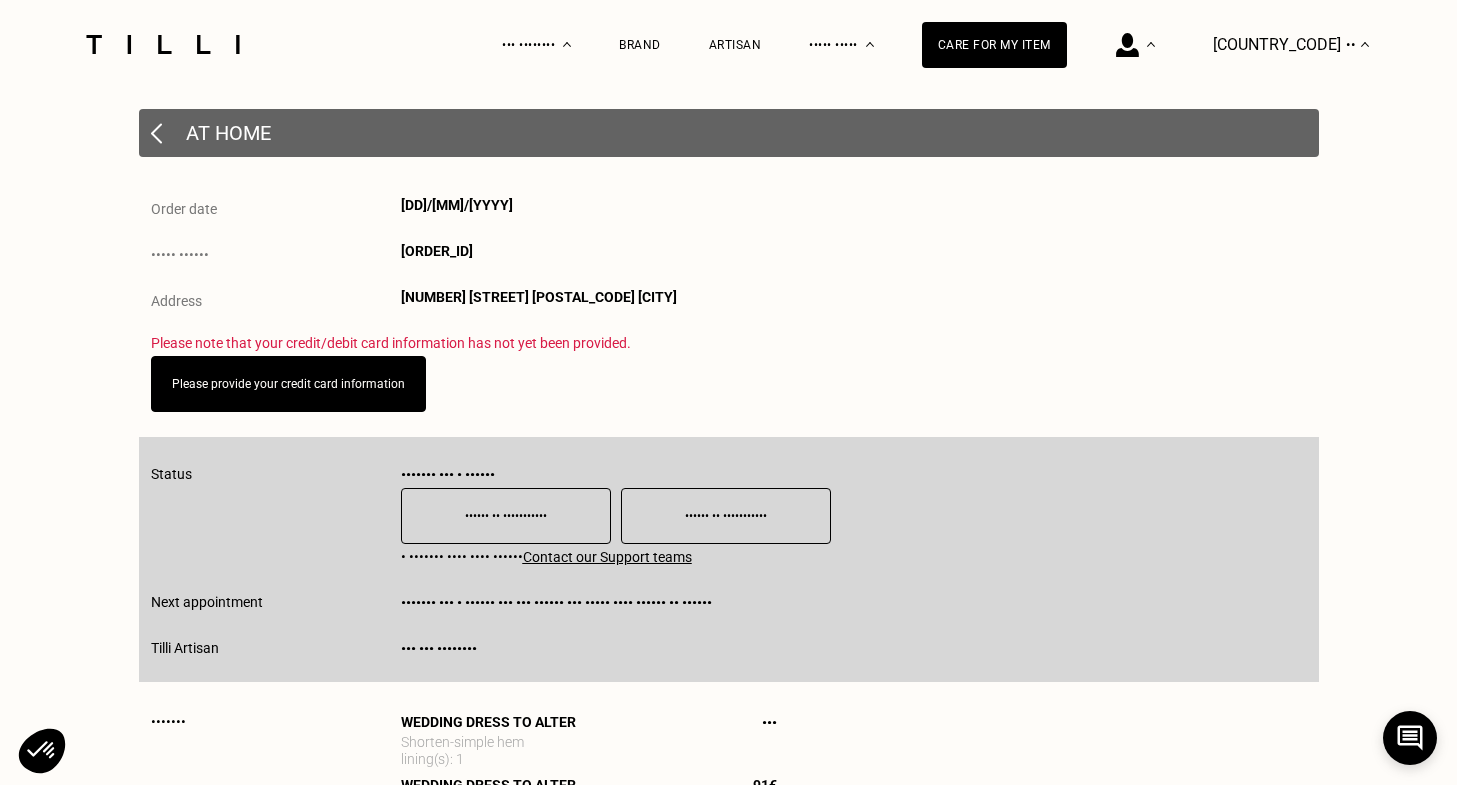 scroll, scrollTop: 462, scrollLeft: 0, axis: vertical 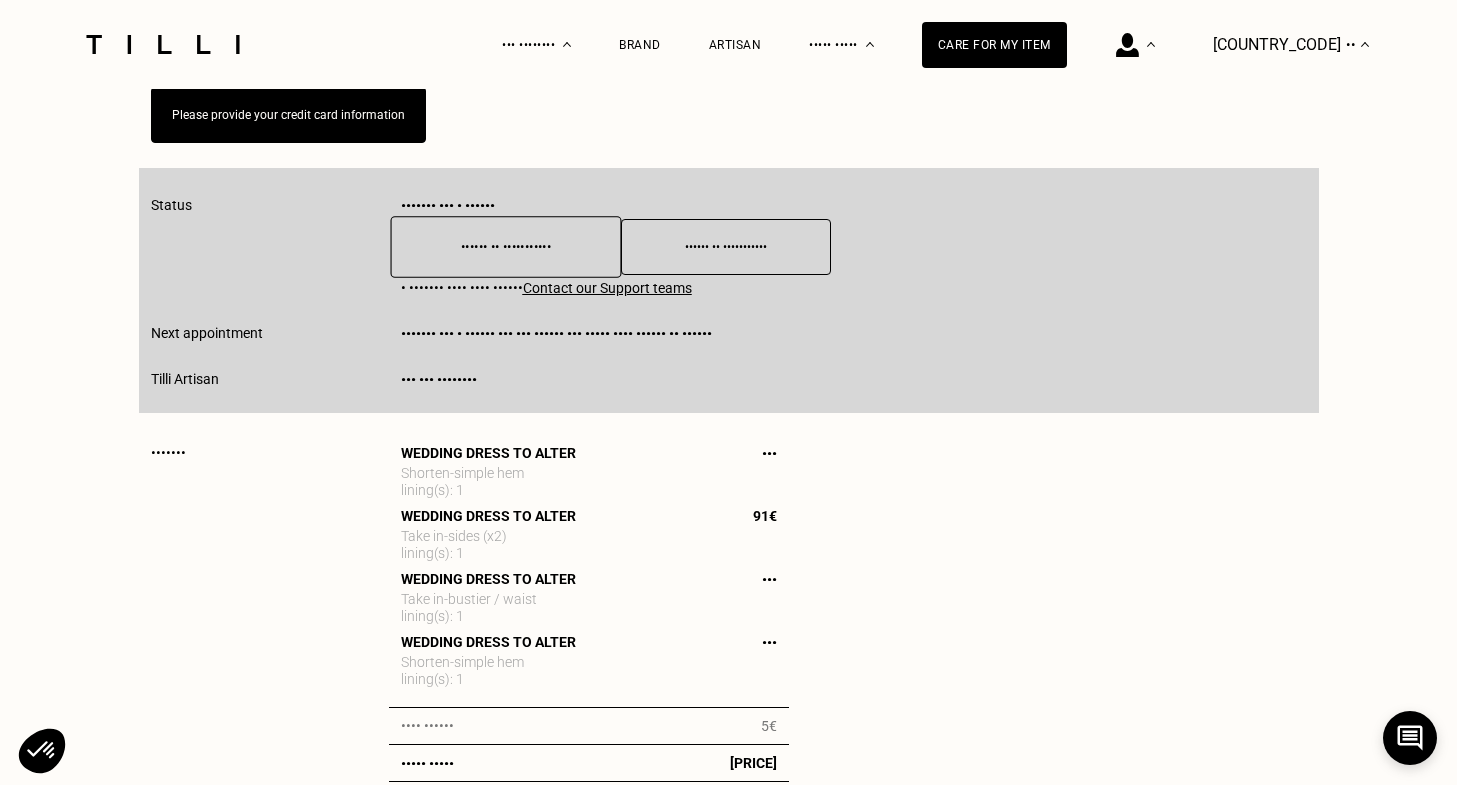 click on "•••••• •• •••••••••••" at bounding box center (505, 247) 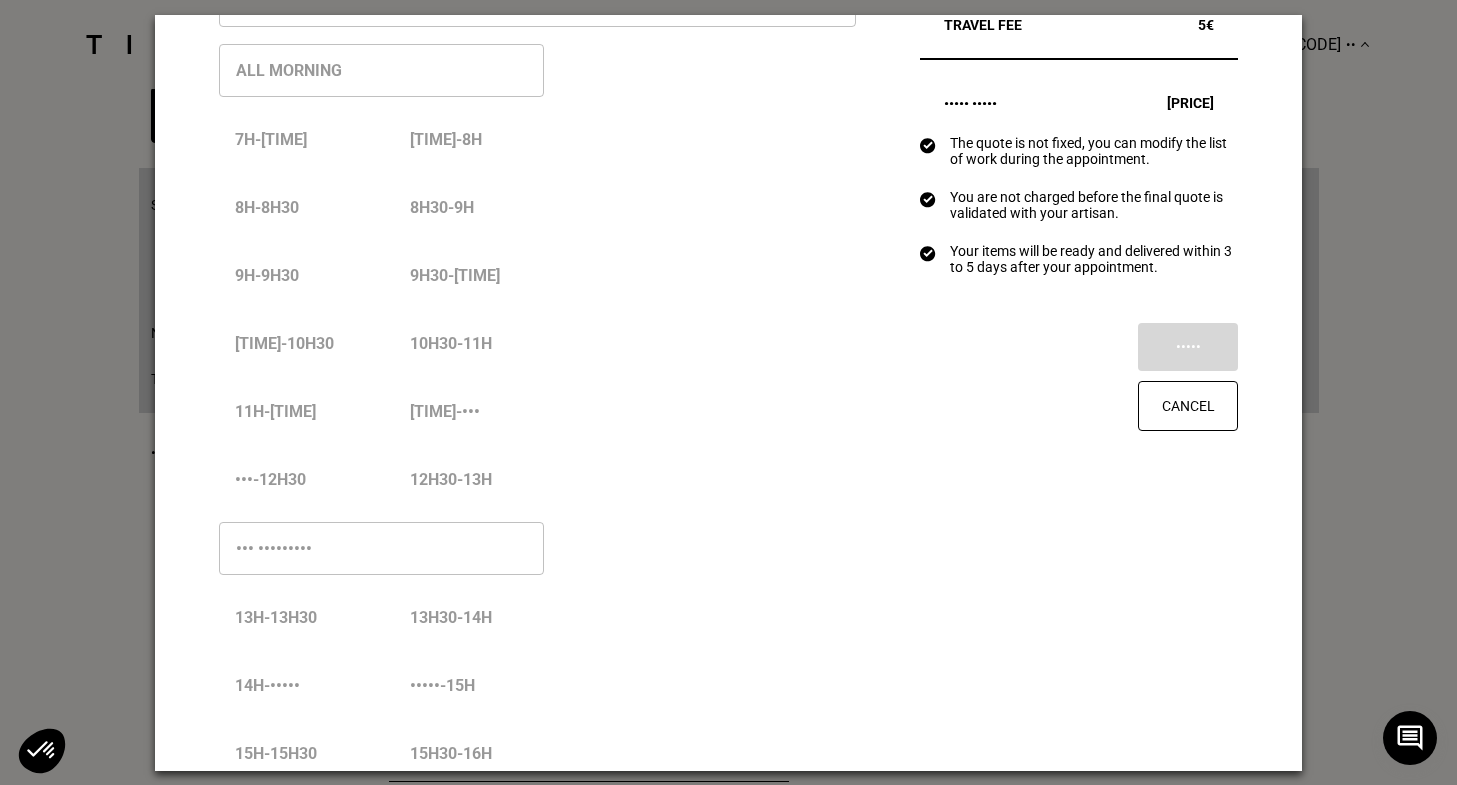 scroll, scrollTop: 224, scrollLeft: 0, axis: vertical 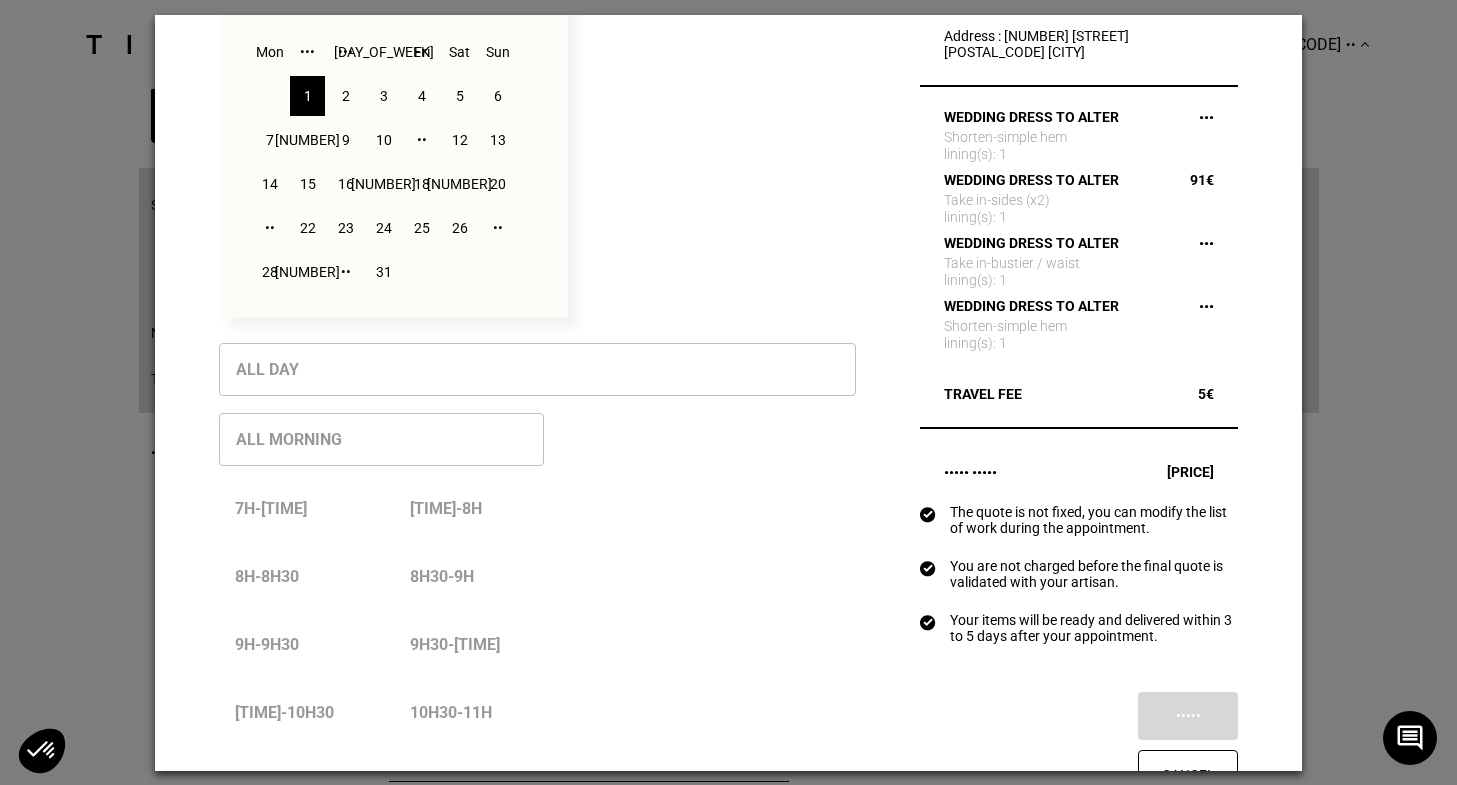 click on "[NUMBER]" at bounding box center [307, 140] 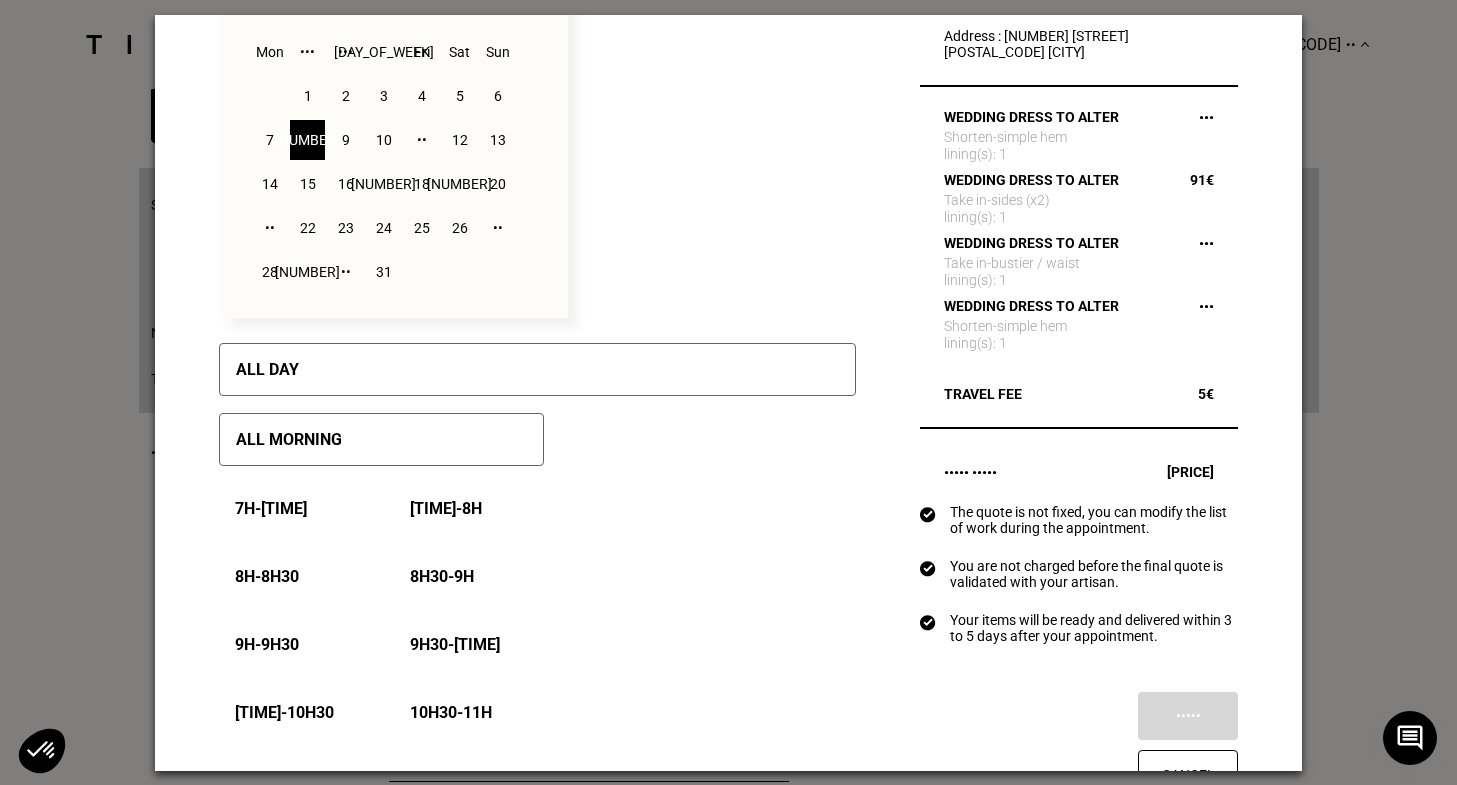 click on "All day" at bounding box center (537, 369) 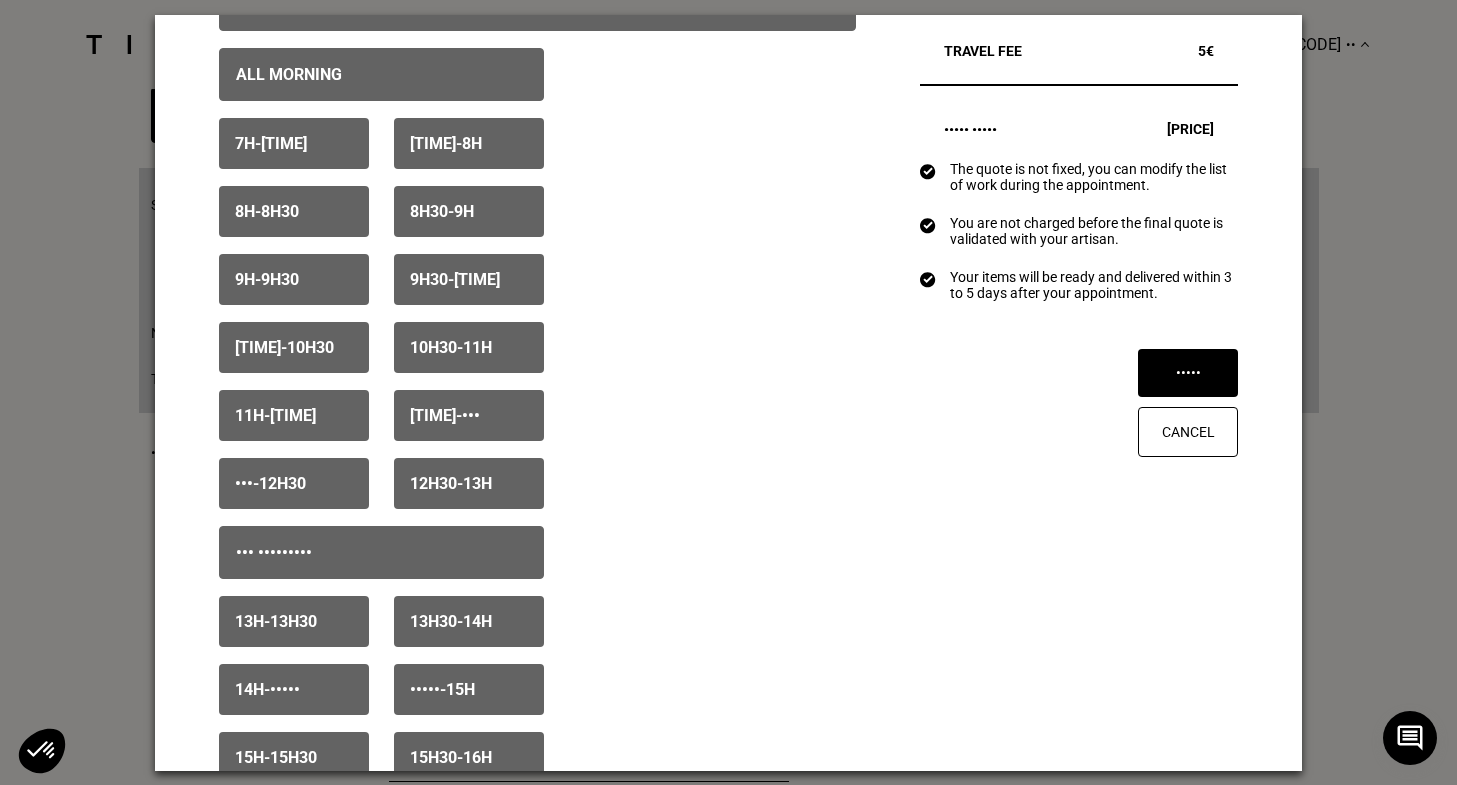 scroll, scrollTop: 353, scrollLeft: 0, axis: vertical 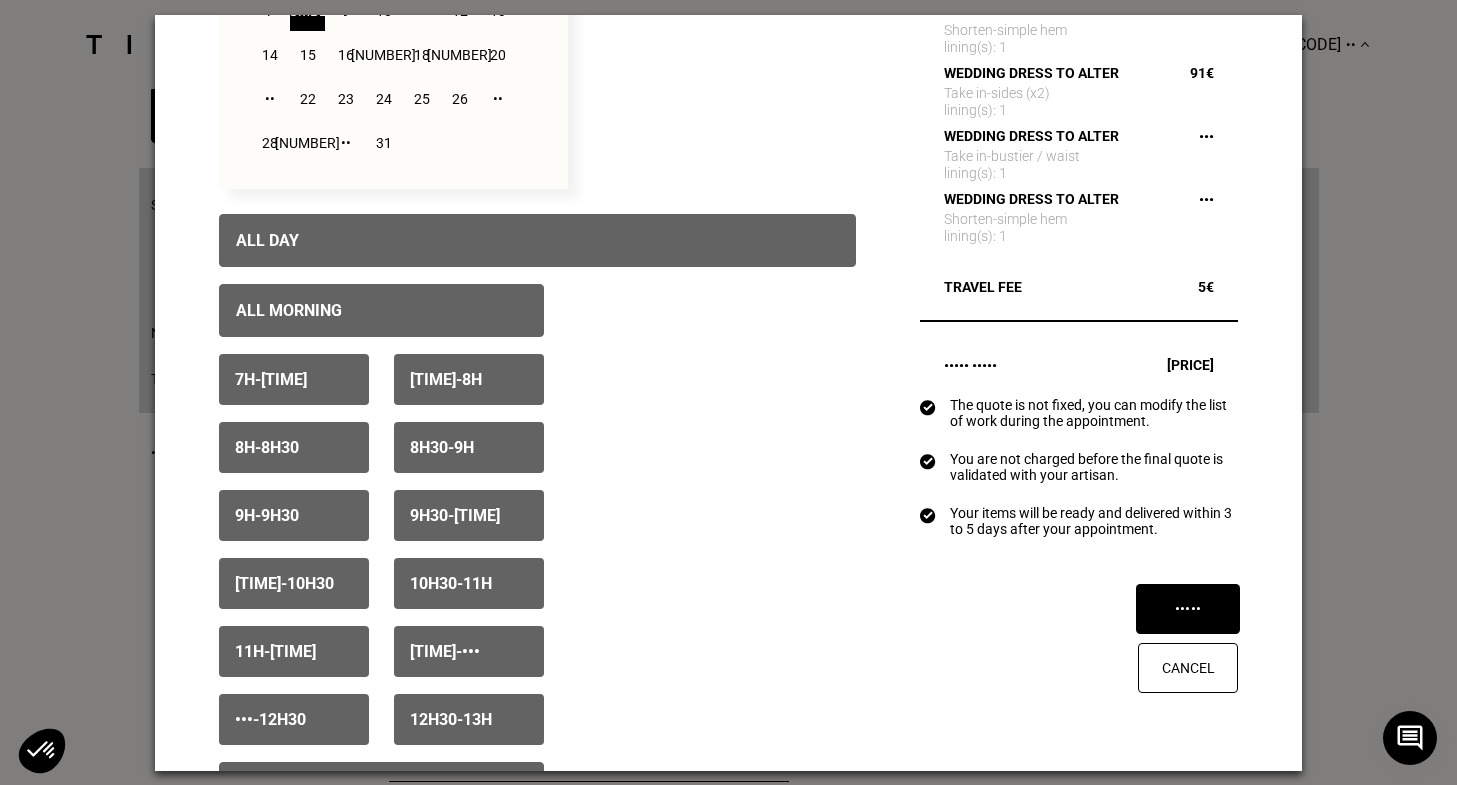 click on "•••••" at bounding box center (1188, 609) 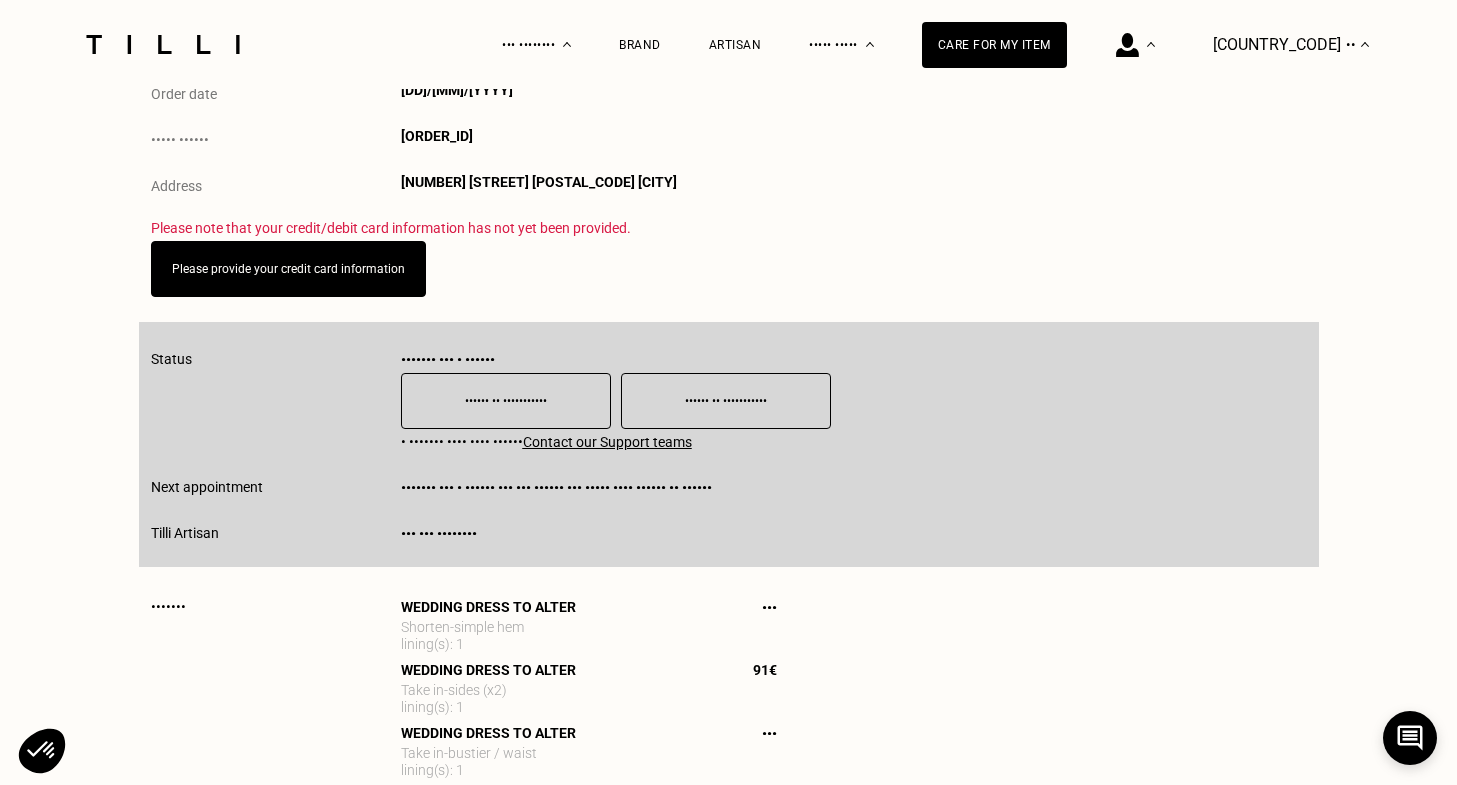 scroll, scrollTop: 0, scrollLeft: 0, axis: both 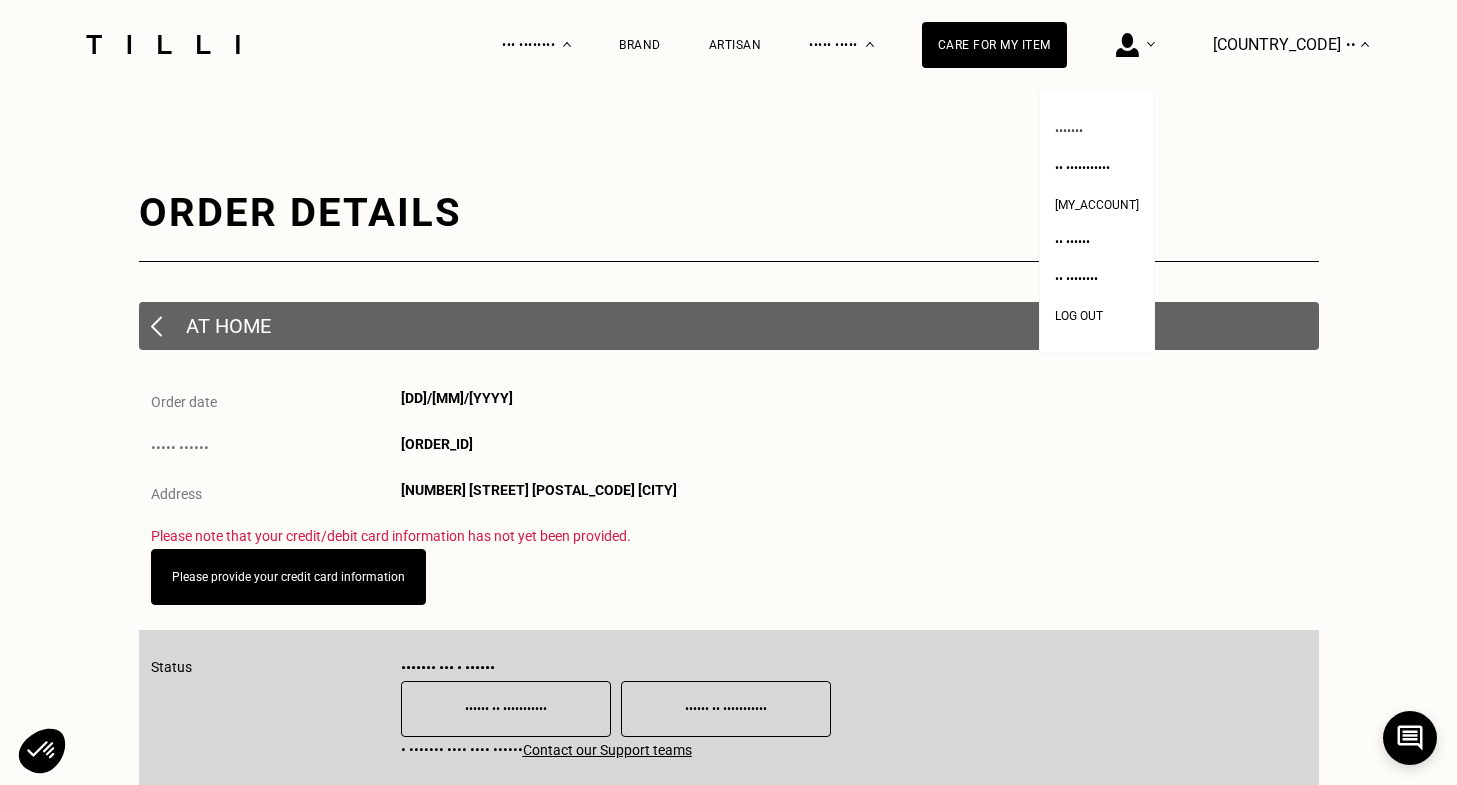 click on "•••••••" at bounding box center [1069, 131] 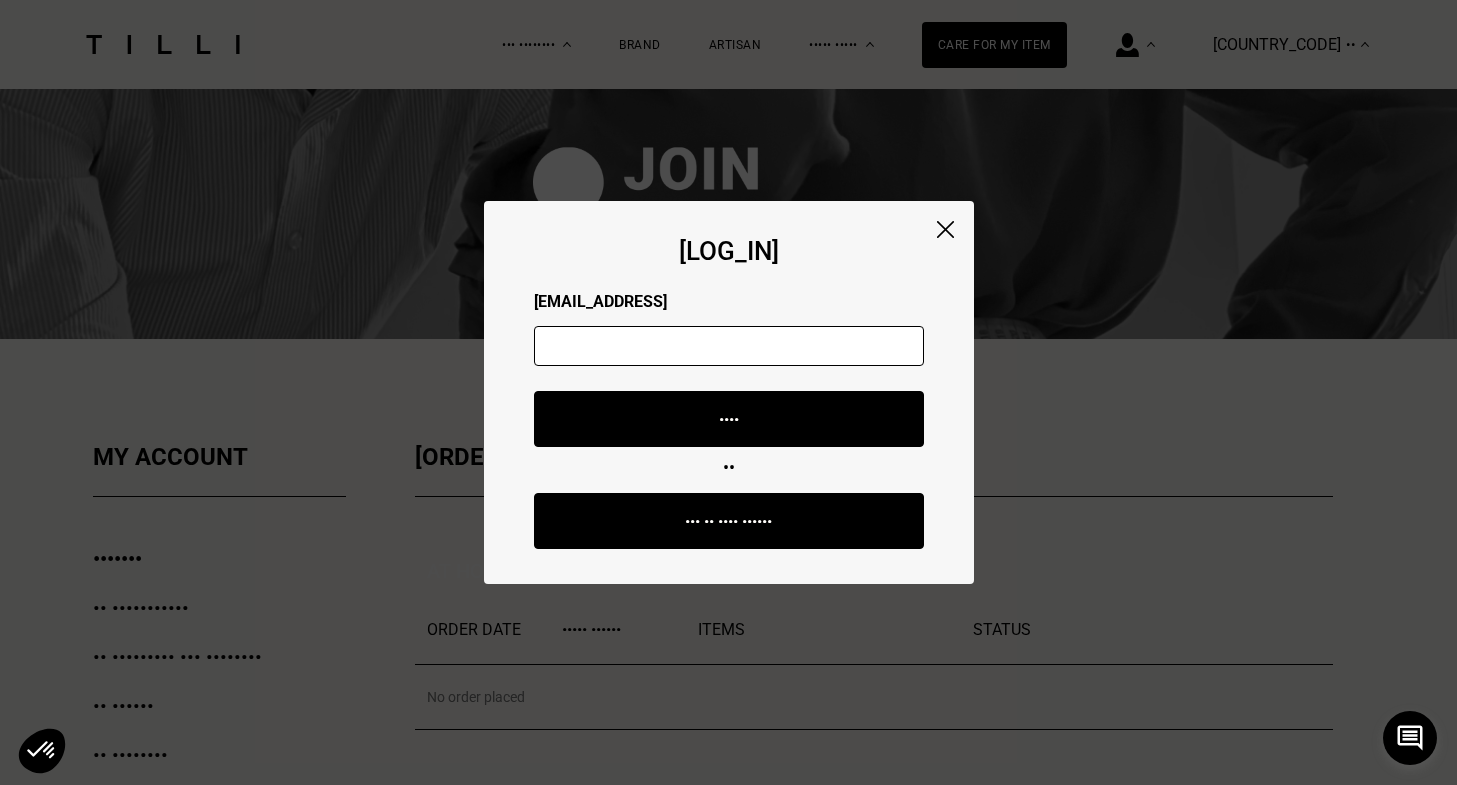click at bounding box center (945, 229) 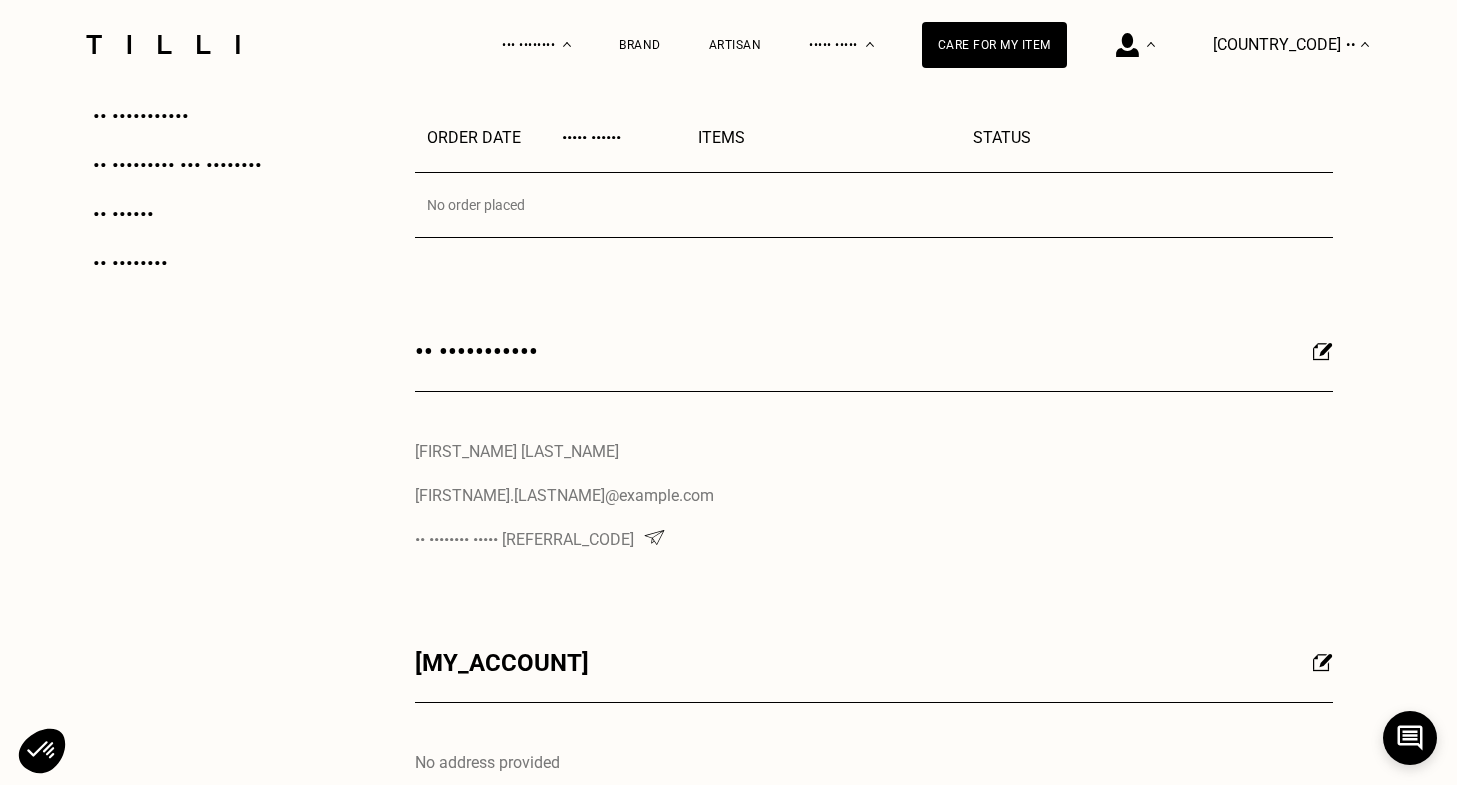 scroll, scrollTop: 344, scrollLeft: 0, axis: vertical 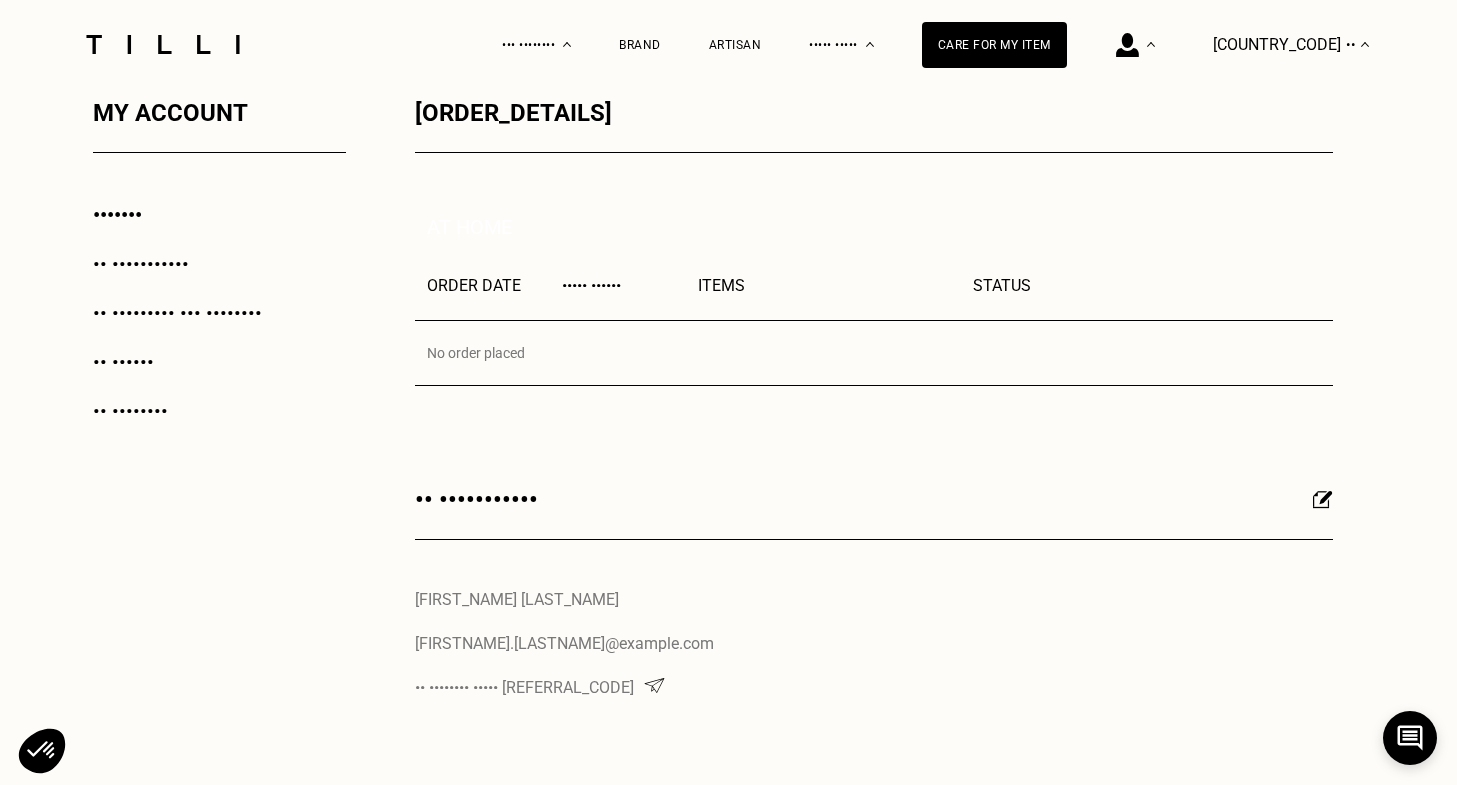 click on "•• •••••••••••" at bounding box center (141, 264) 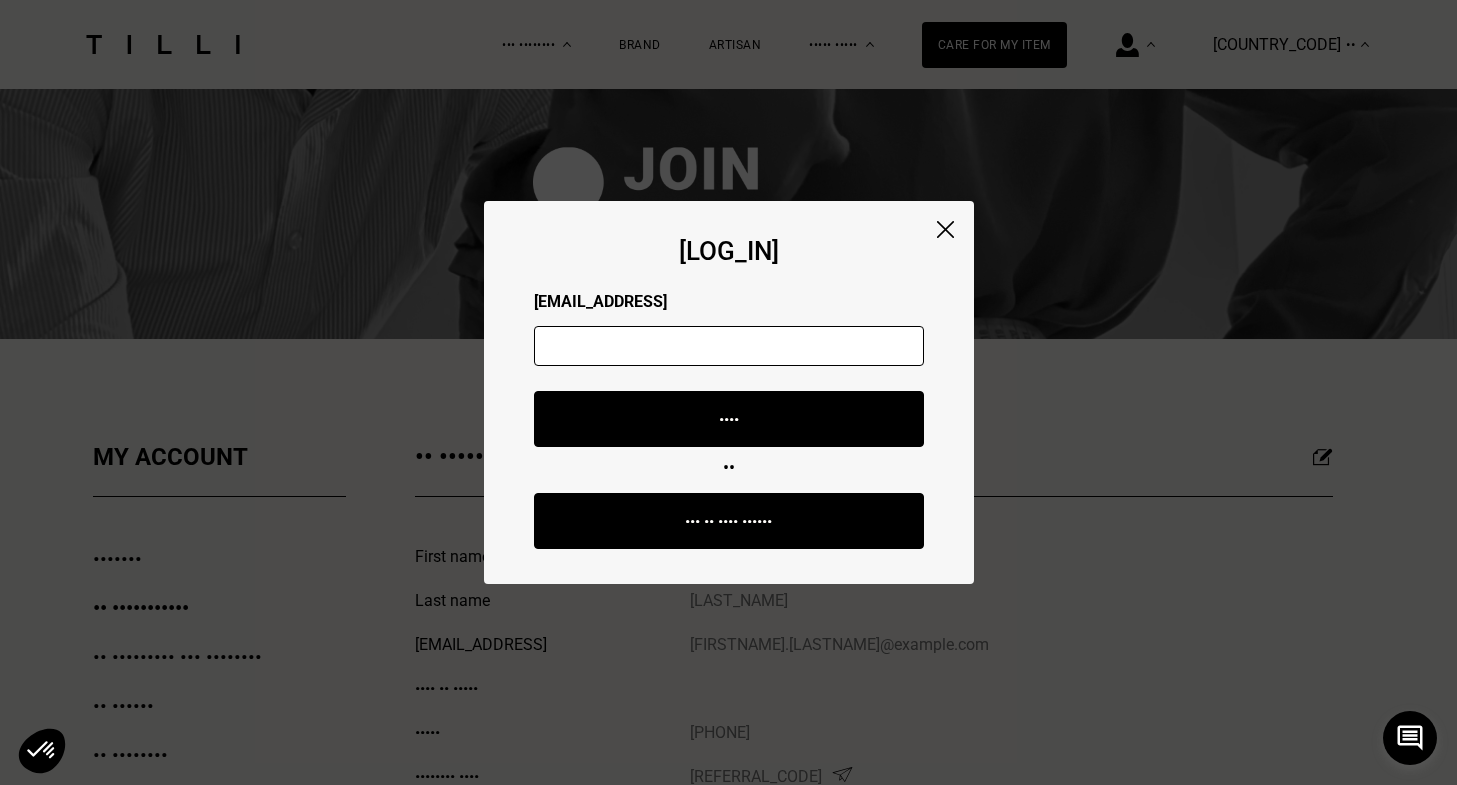 click at bounding box center [729, 346] 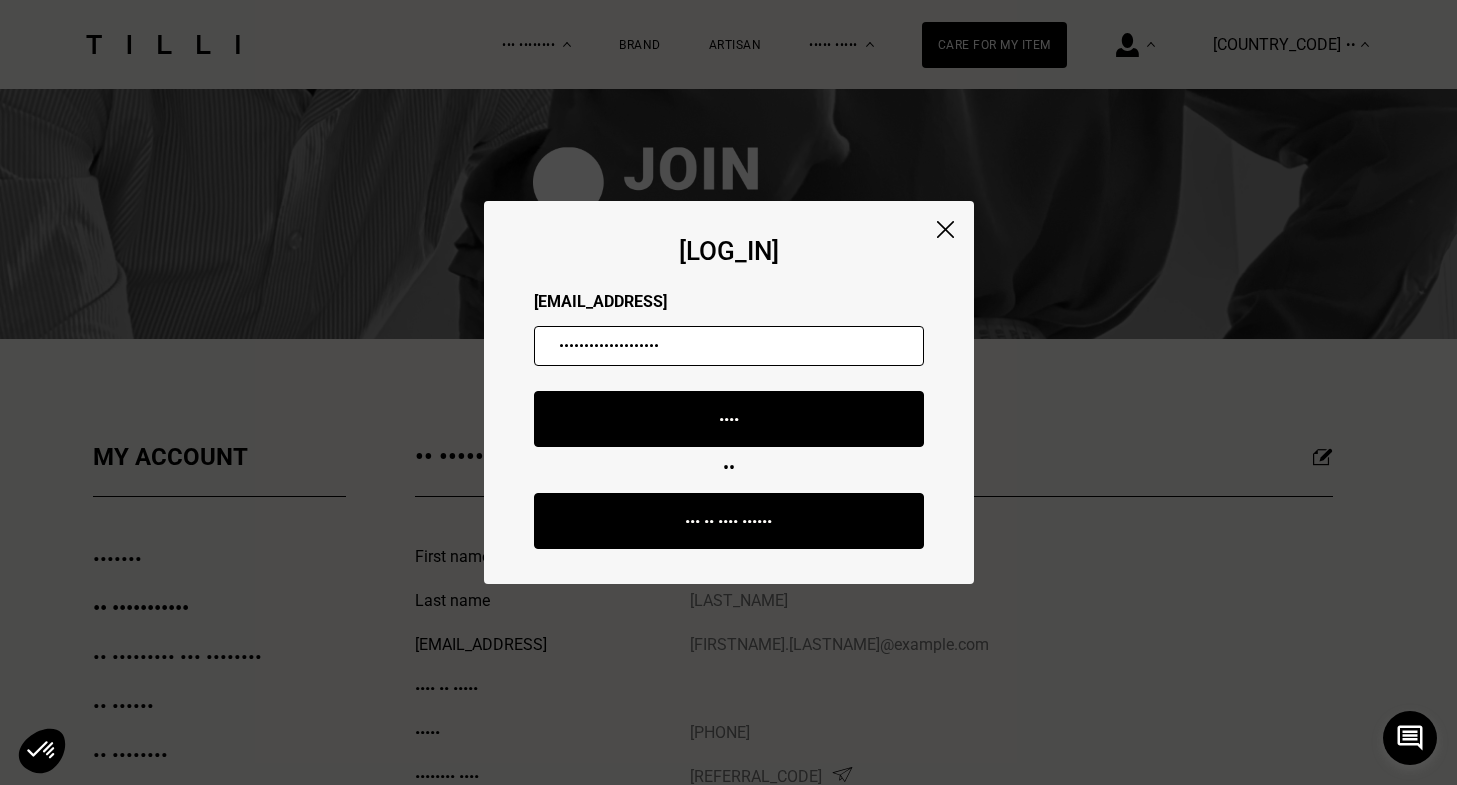 click on "••••••••••••••••••••" at bounding box center (729, 346) 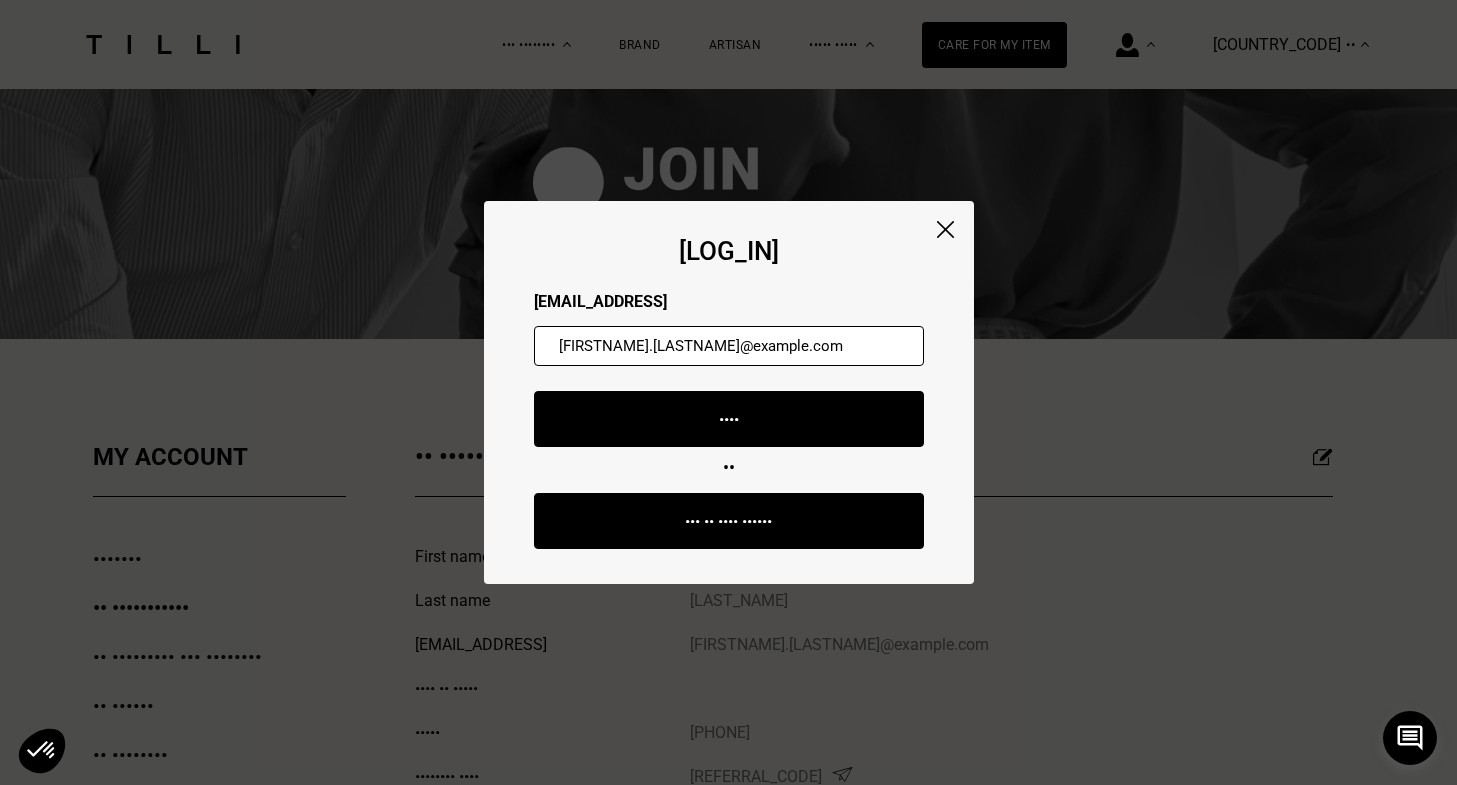 type on "[FIRSTNAME].[LASTNAME]@example.com" 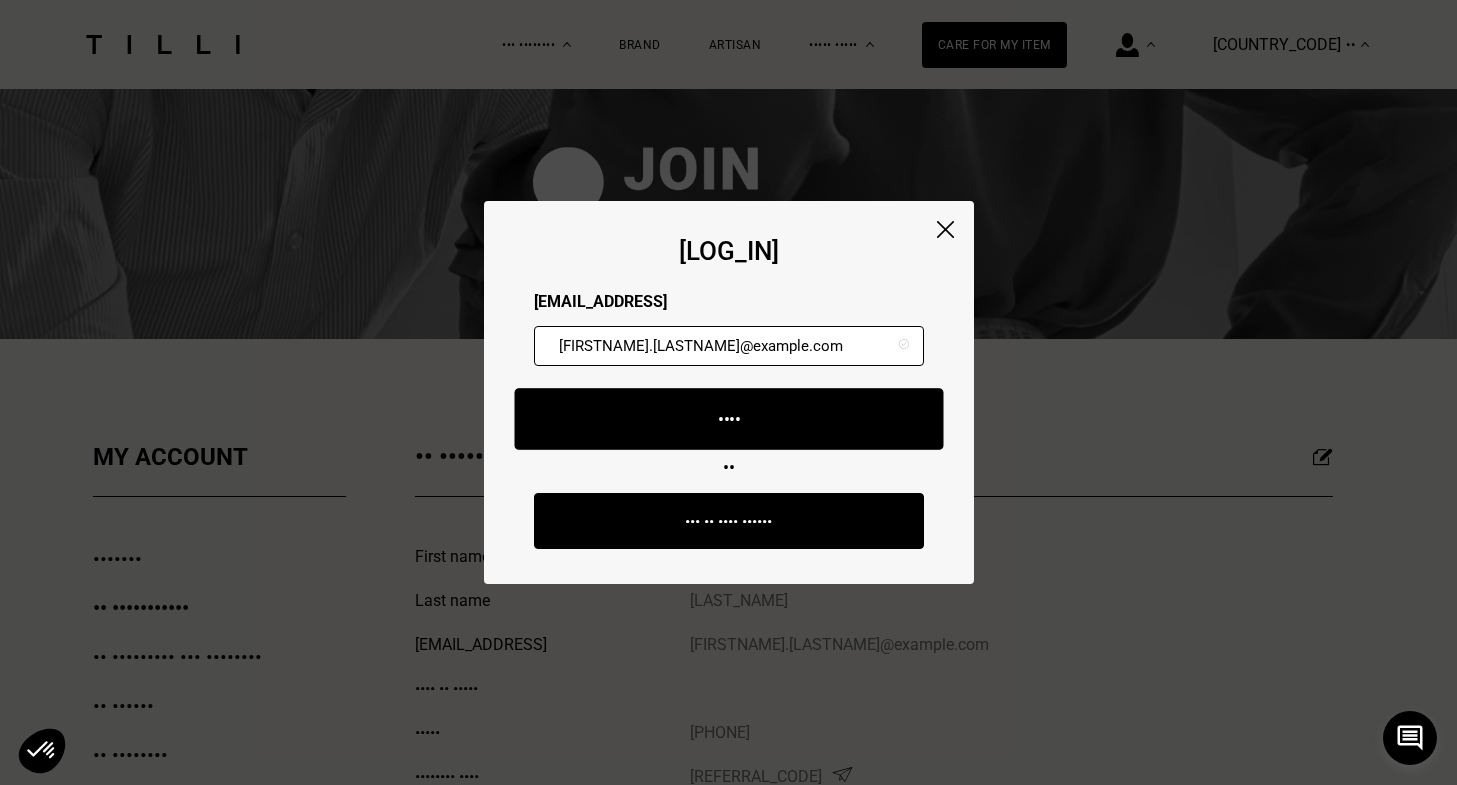 click on "••••" at bounding box center [728, 419] 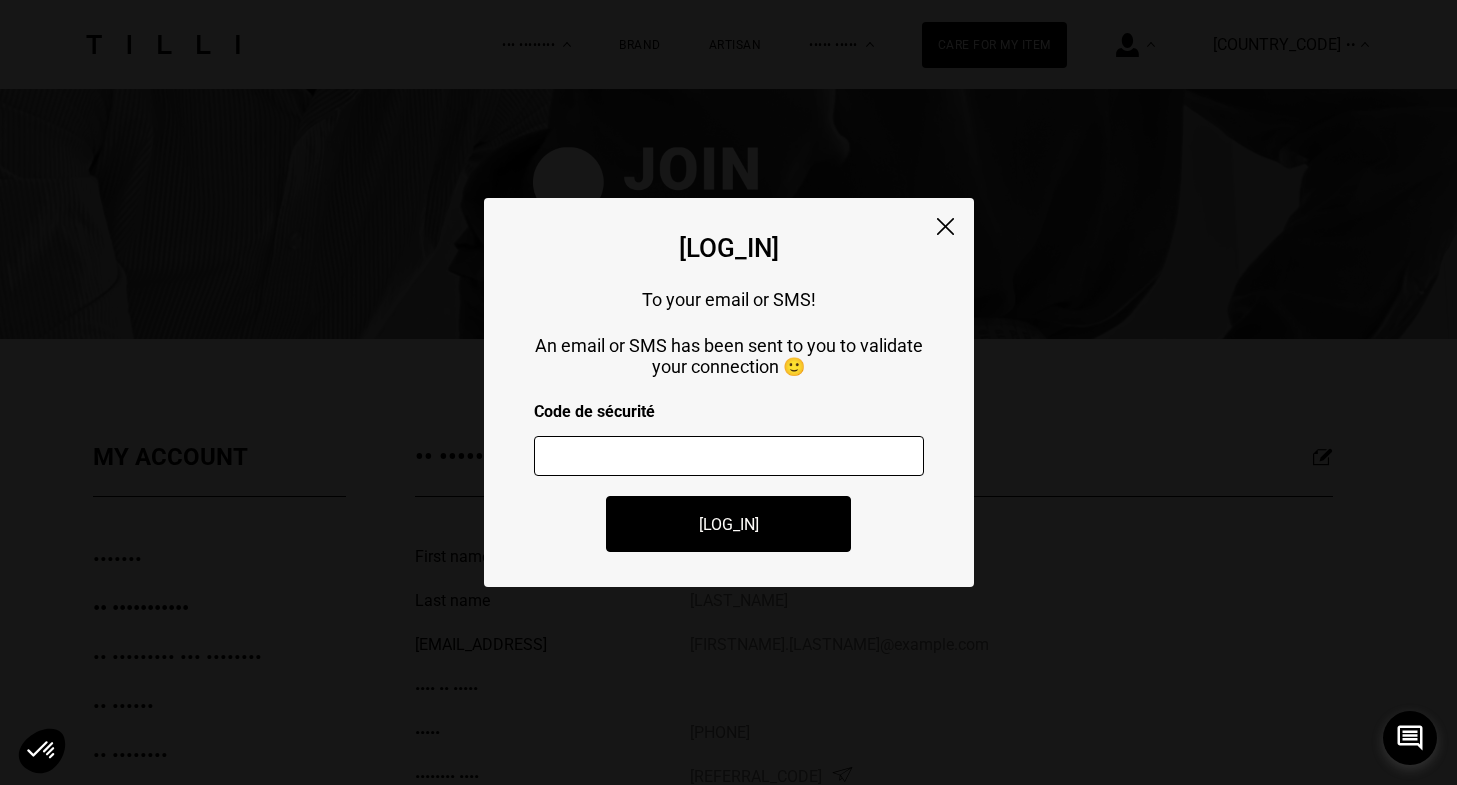 click at bounding box center (729, 456) 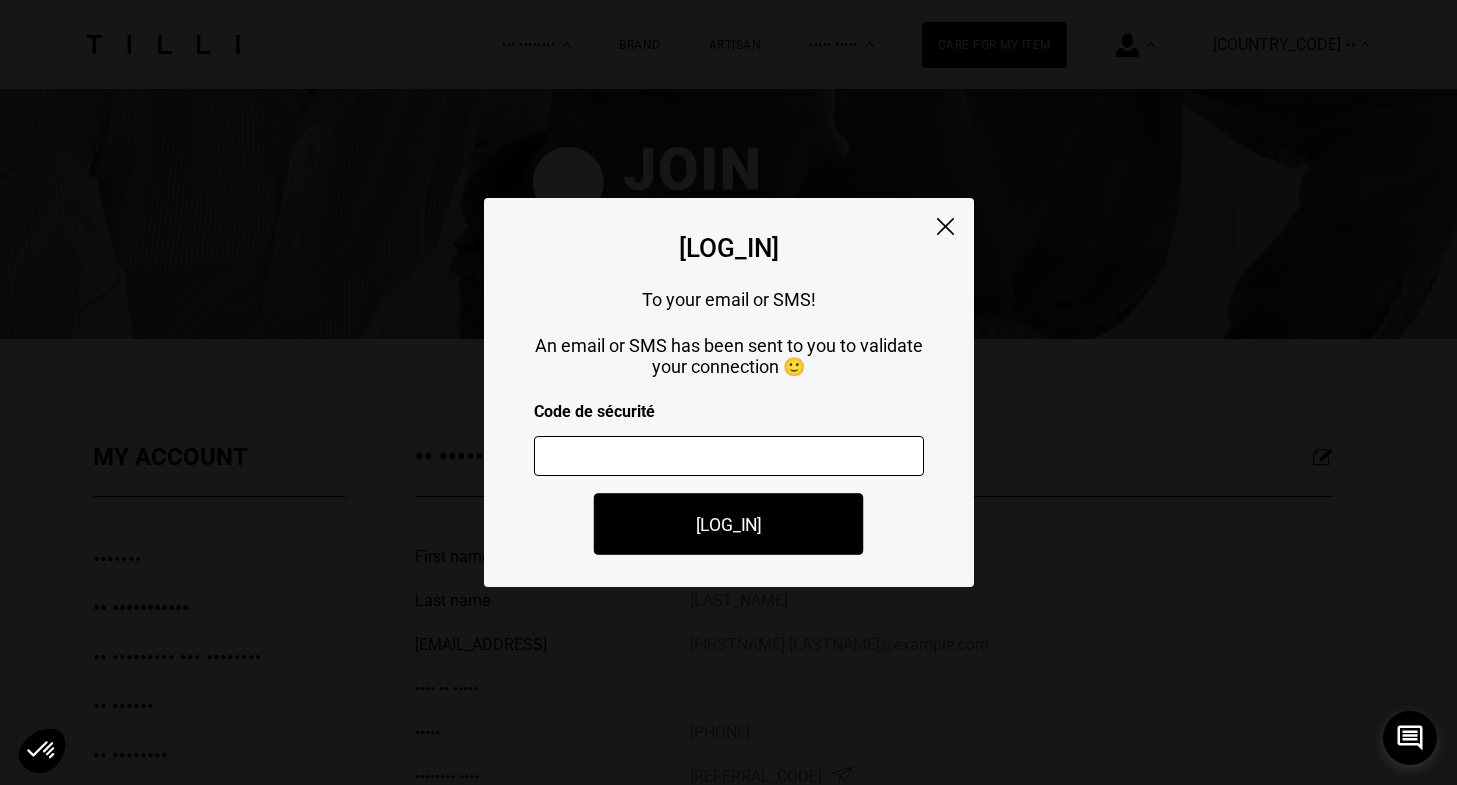 type on "••••••" 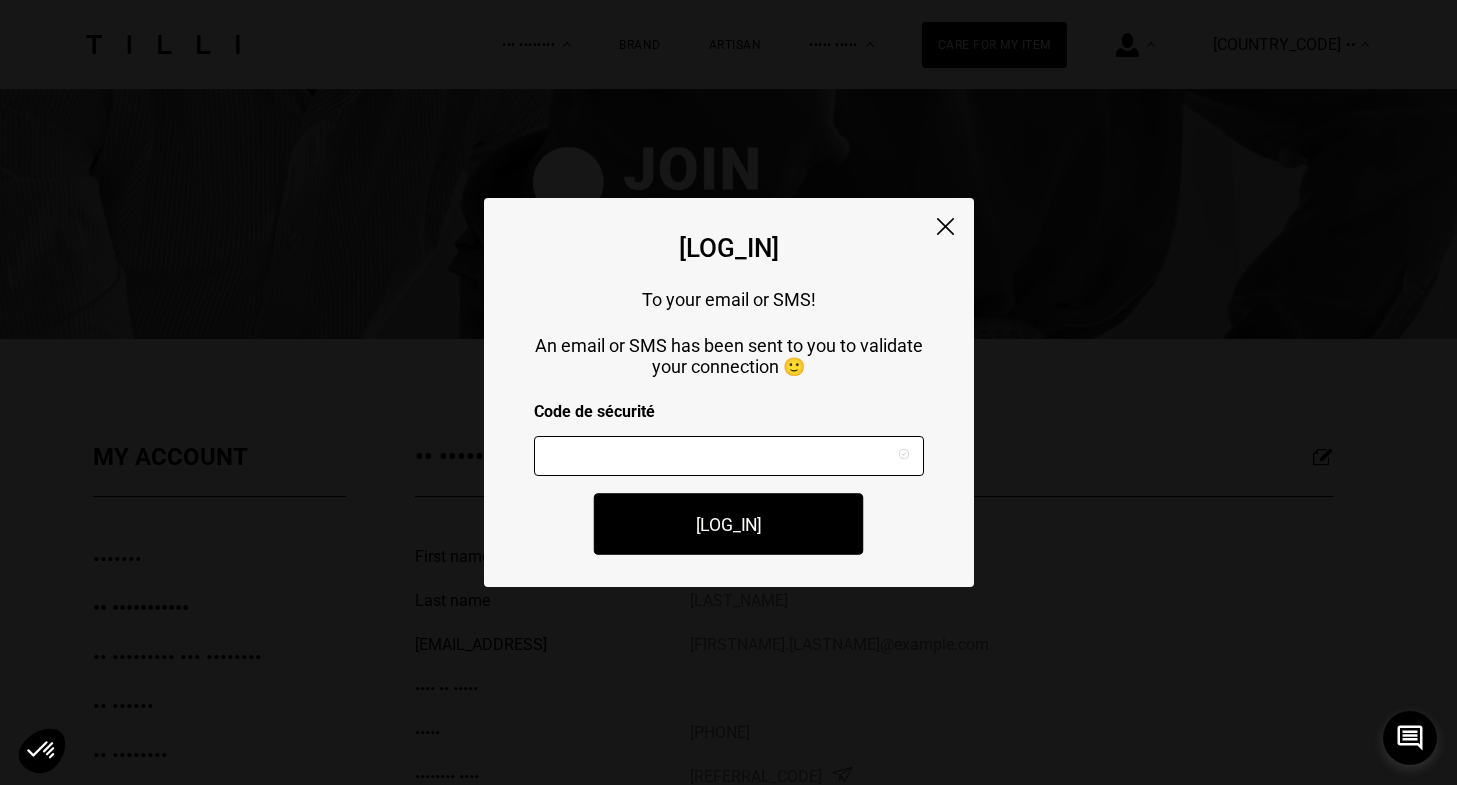 click on "[LOG_IN]" at bounding box center (729, 524) 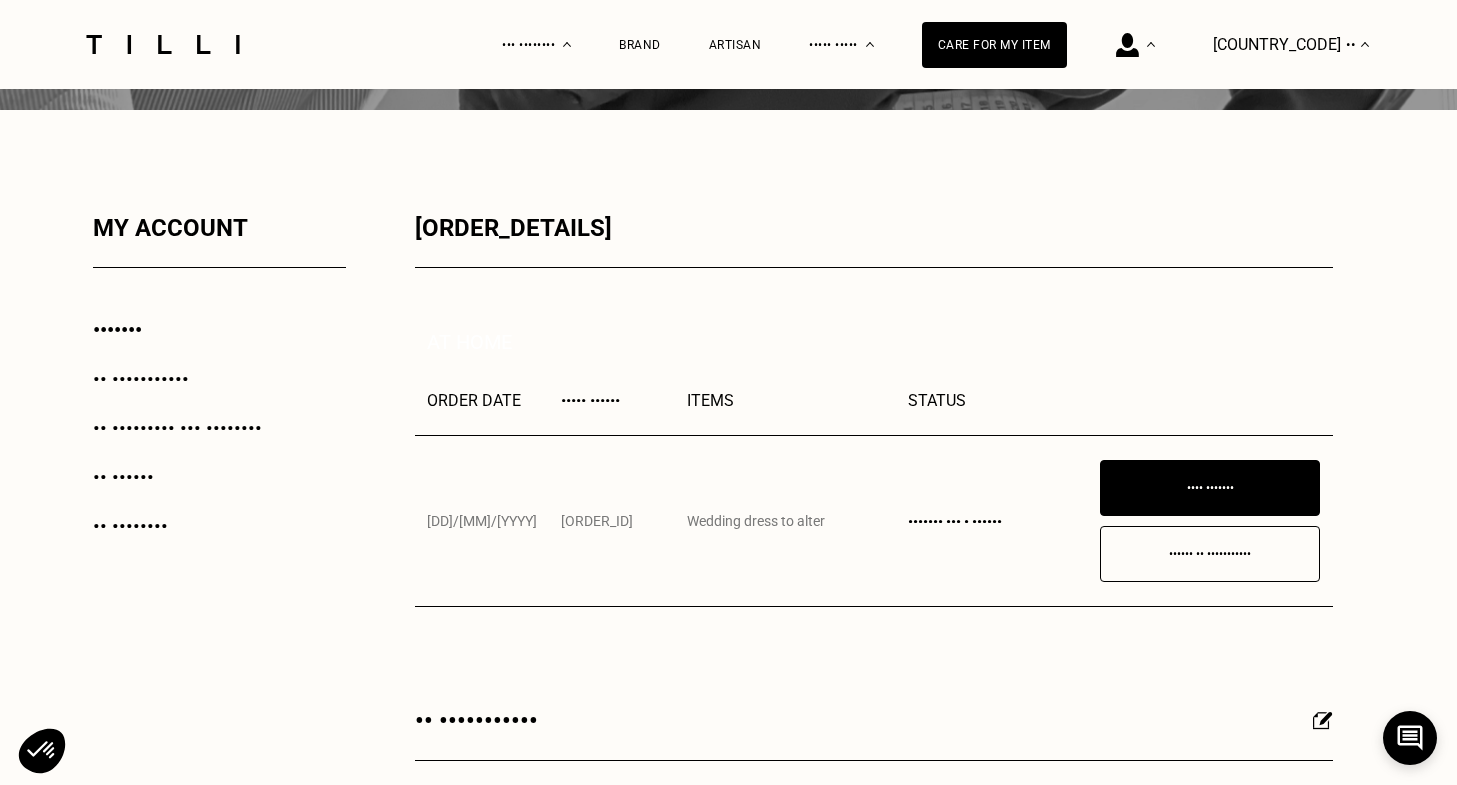 scroll, scrollTop: 407, scrollLeft: 0, axis: vertical 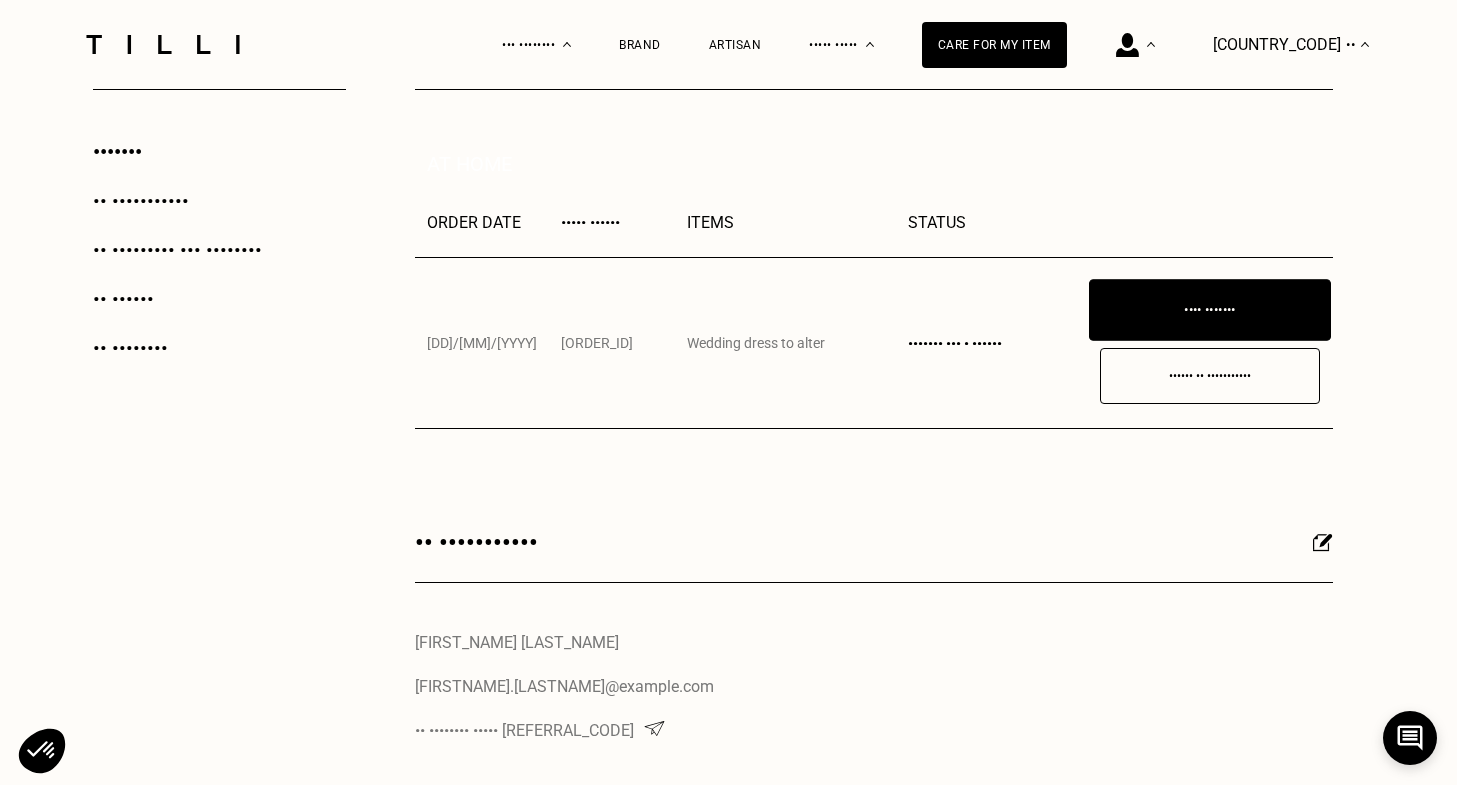 click on "•••• •••••••" at bounding box center (1210, 310) 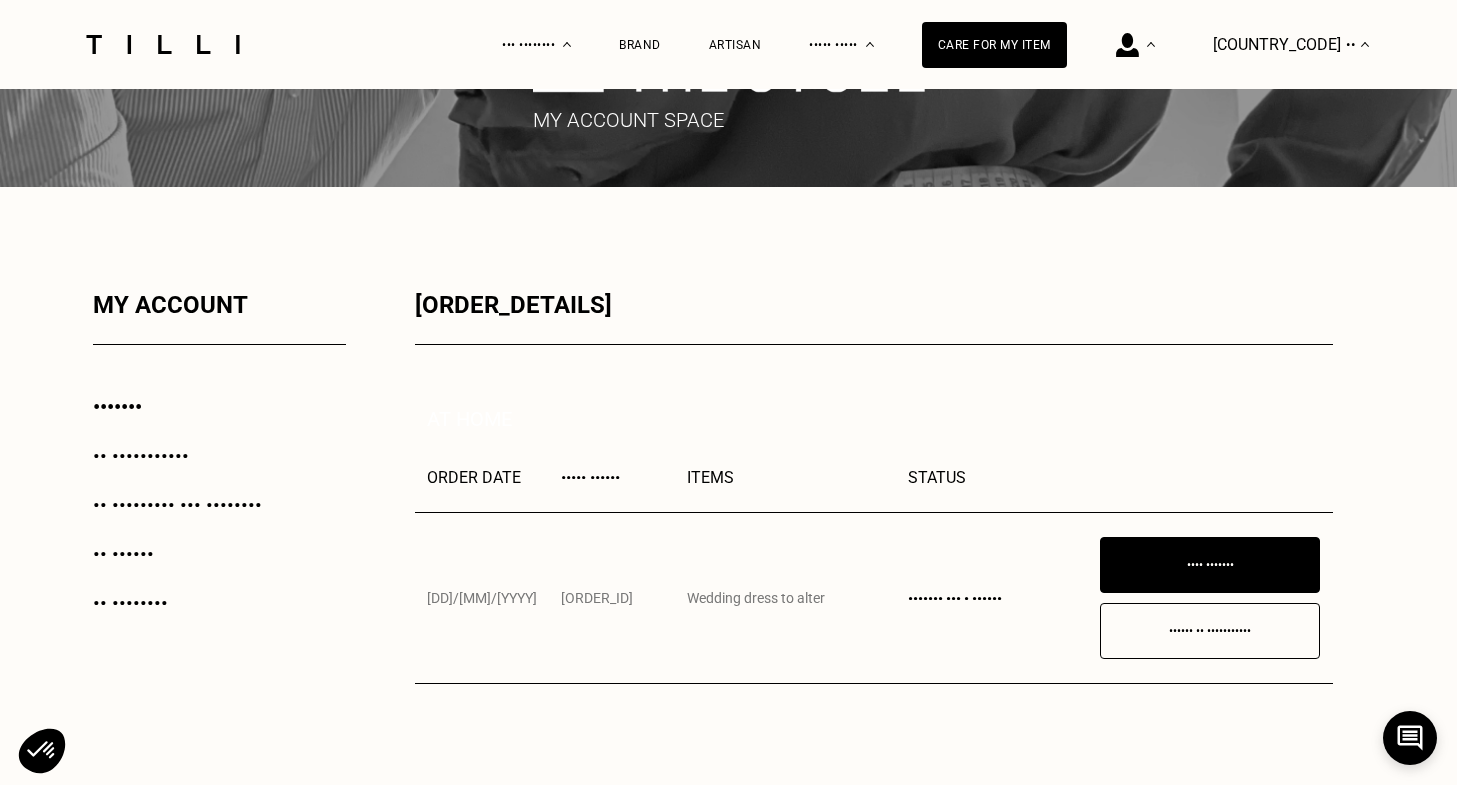 scroll, scrollTop: 434, scrollLeft: 0, axis: vertical 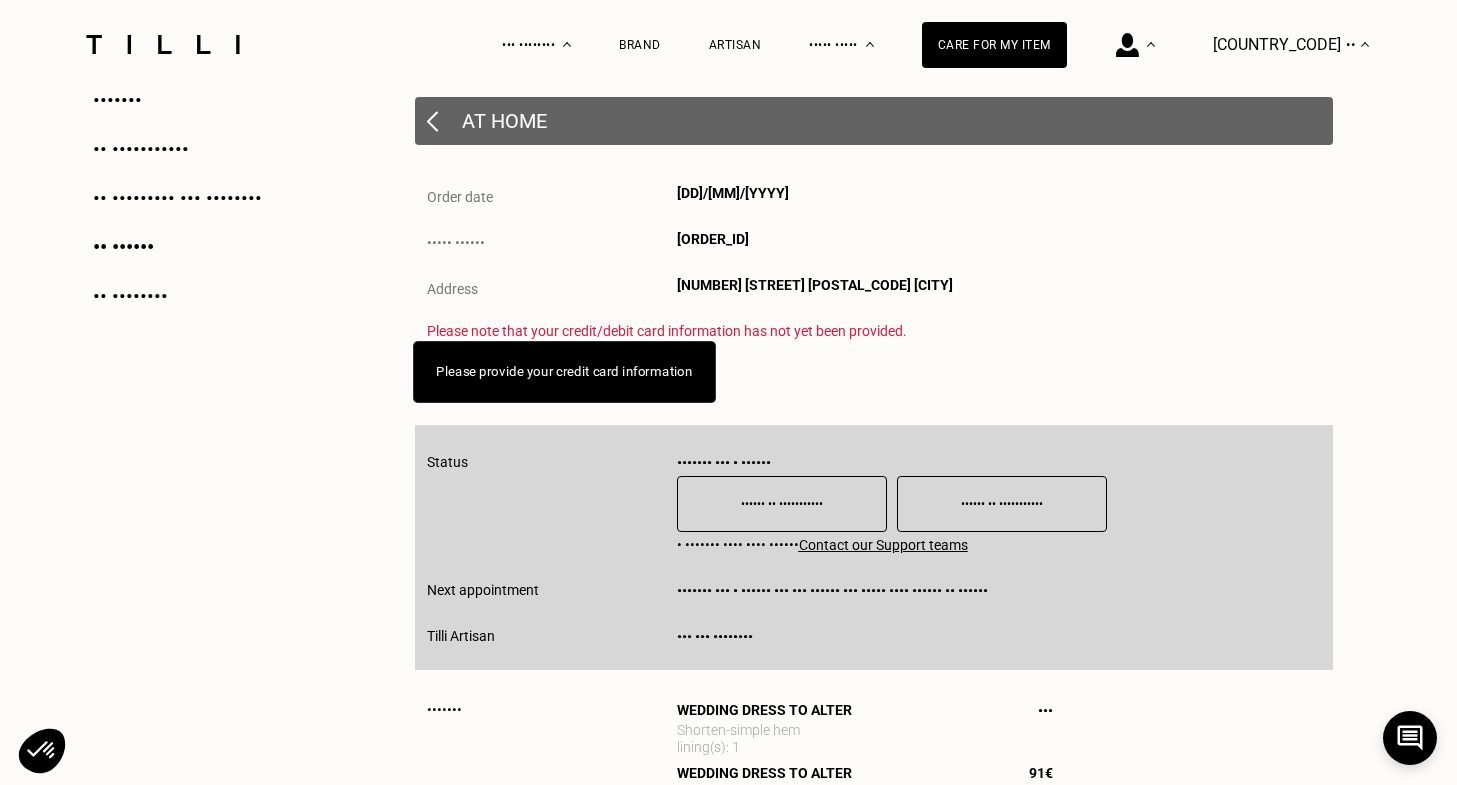 click on "Please provide your credit card information" at bounding box center (564, 371) 